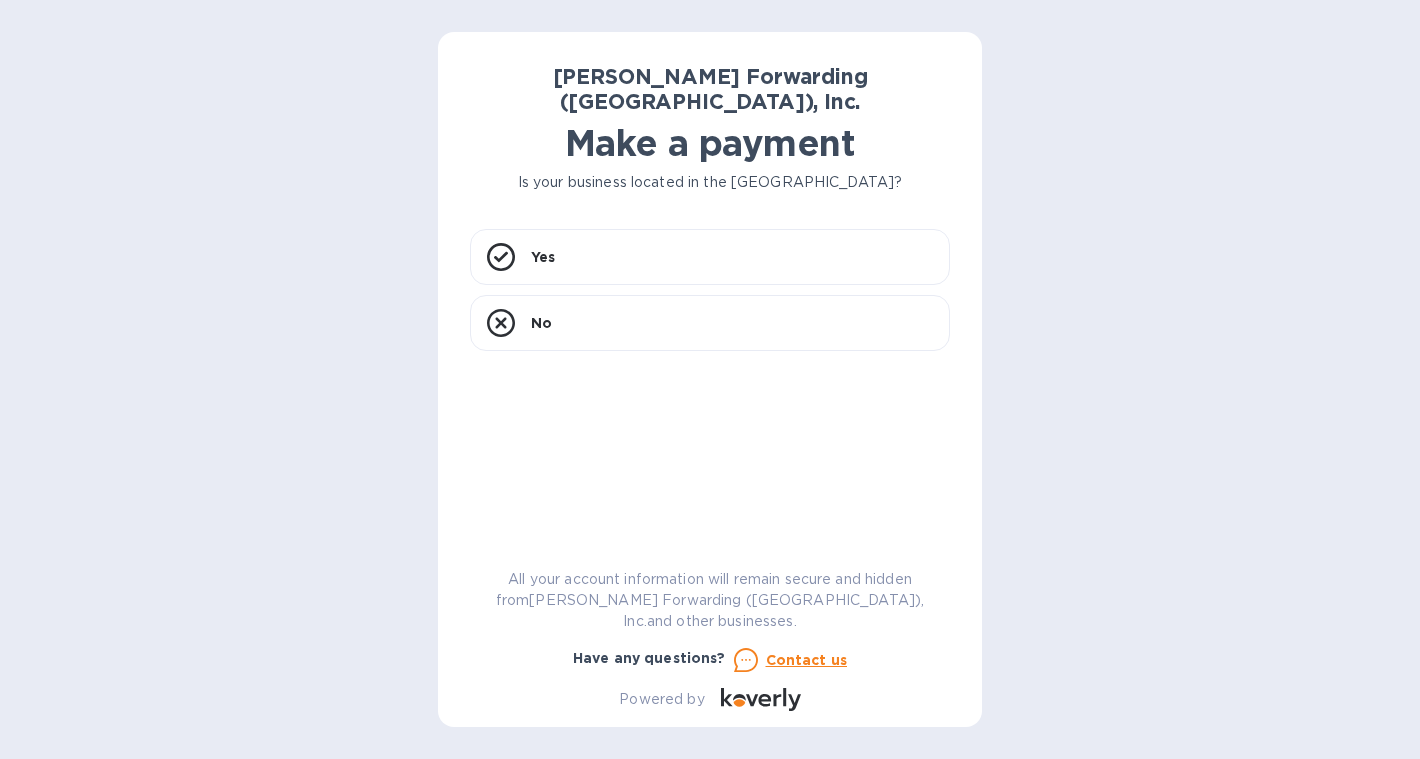 scroll, scrollTop: 0, scrollLeft: 0, axis: both 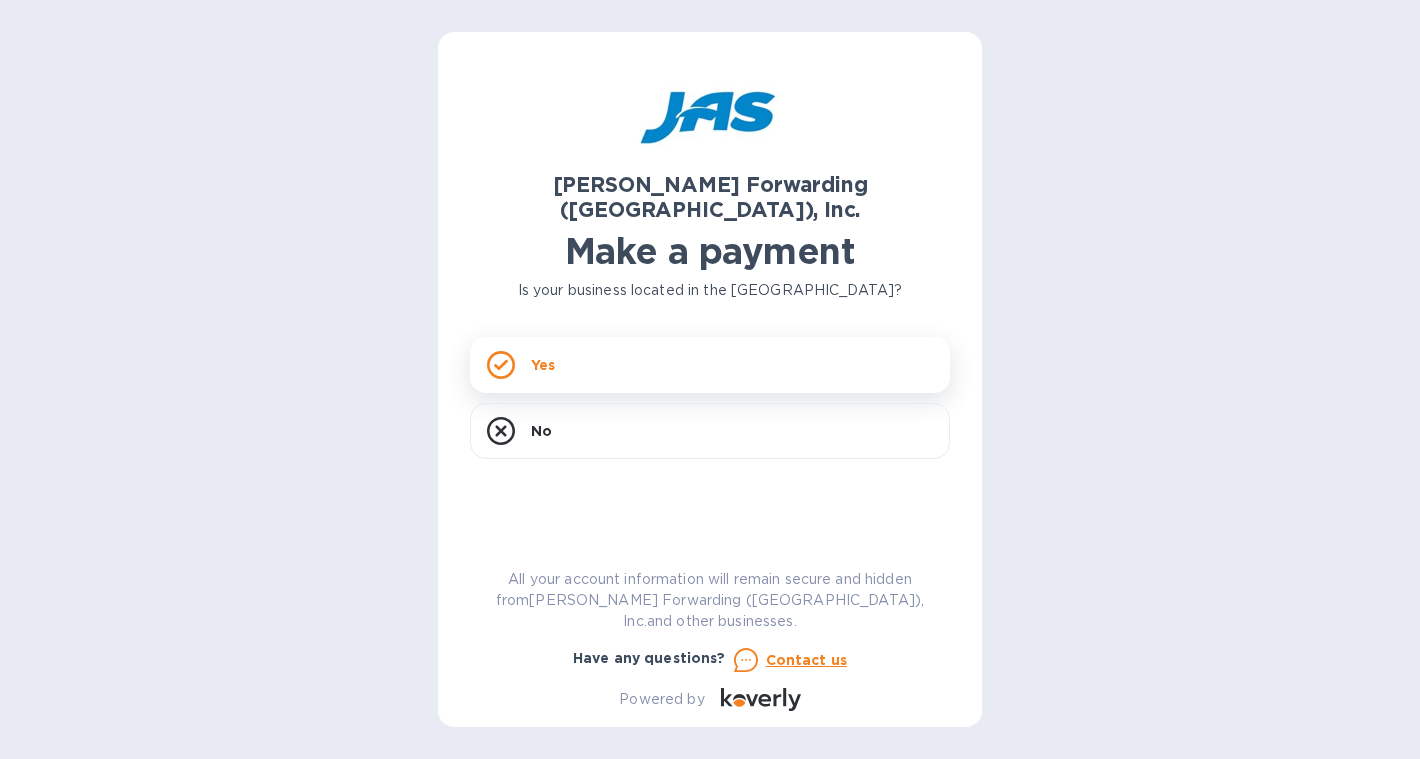 click on "Yes" at bounding box center [710, 365] 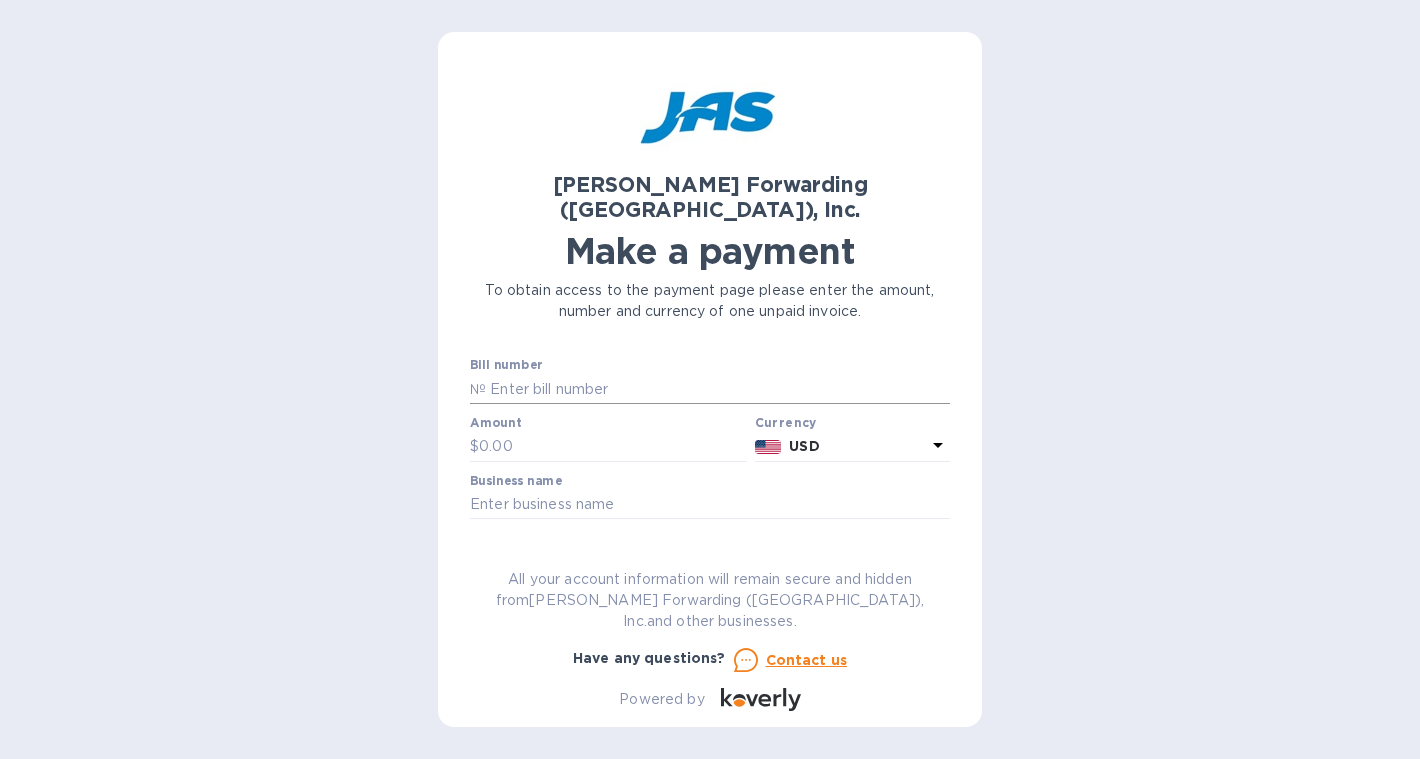 click at bounding box center (718, 389) 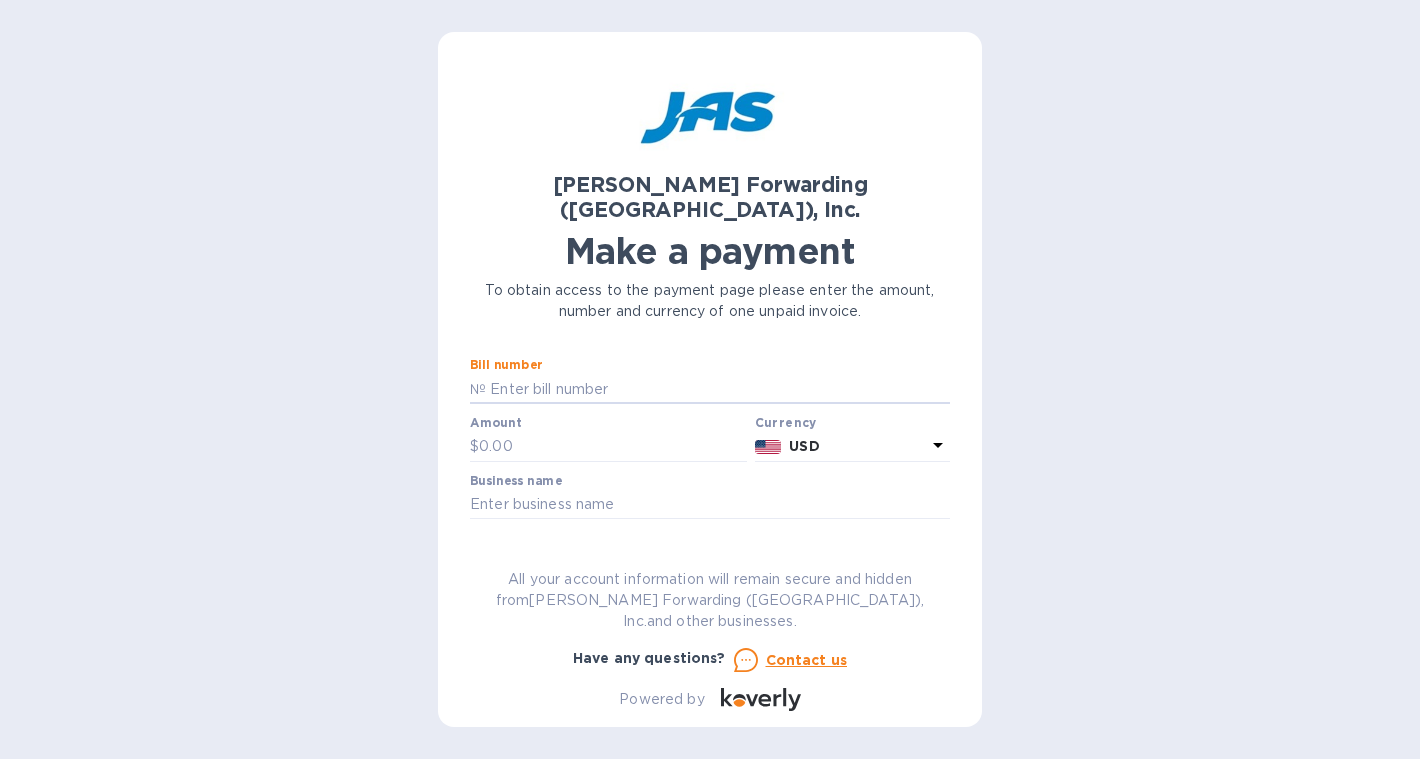 paste on "VCE58932900" 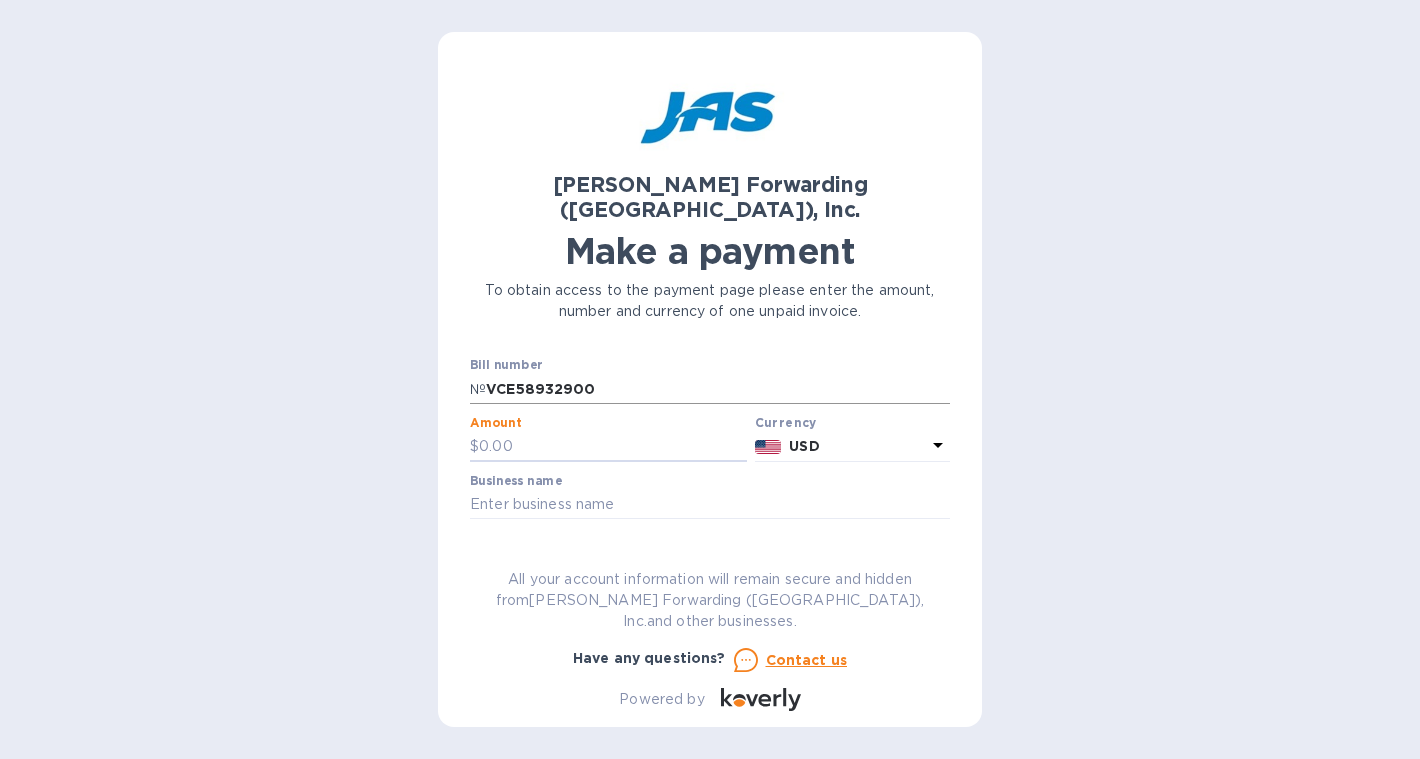 click on "VCE58932900" at bounding box center (718, 389) 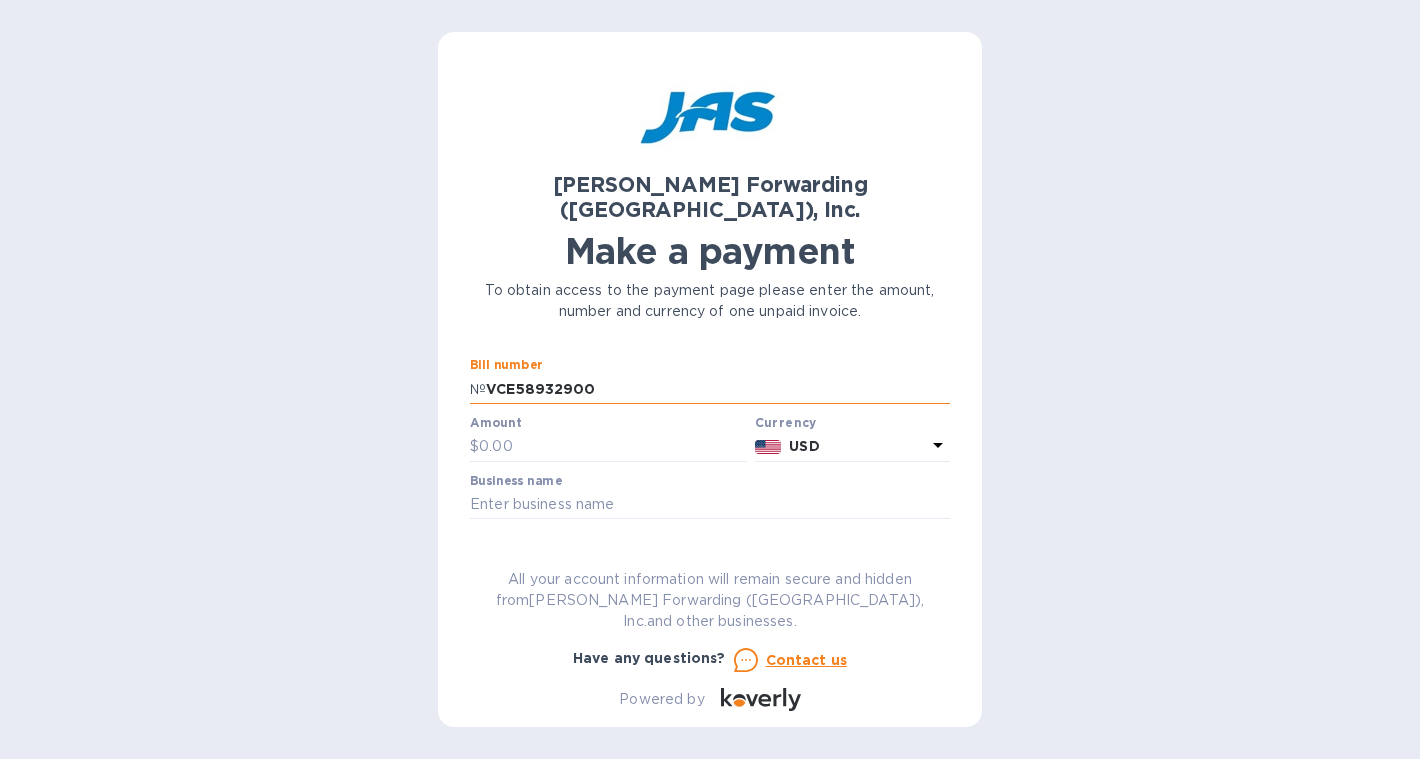 click on "VCE58932900" at bounding box center [718, 389] 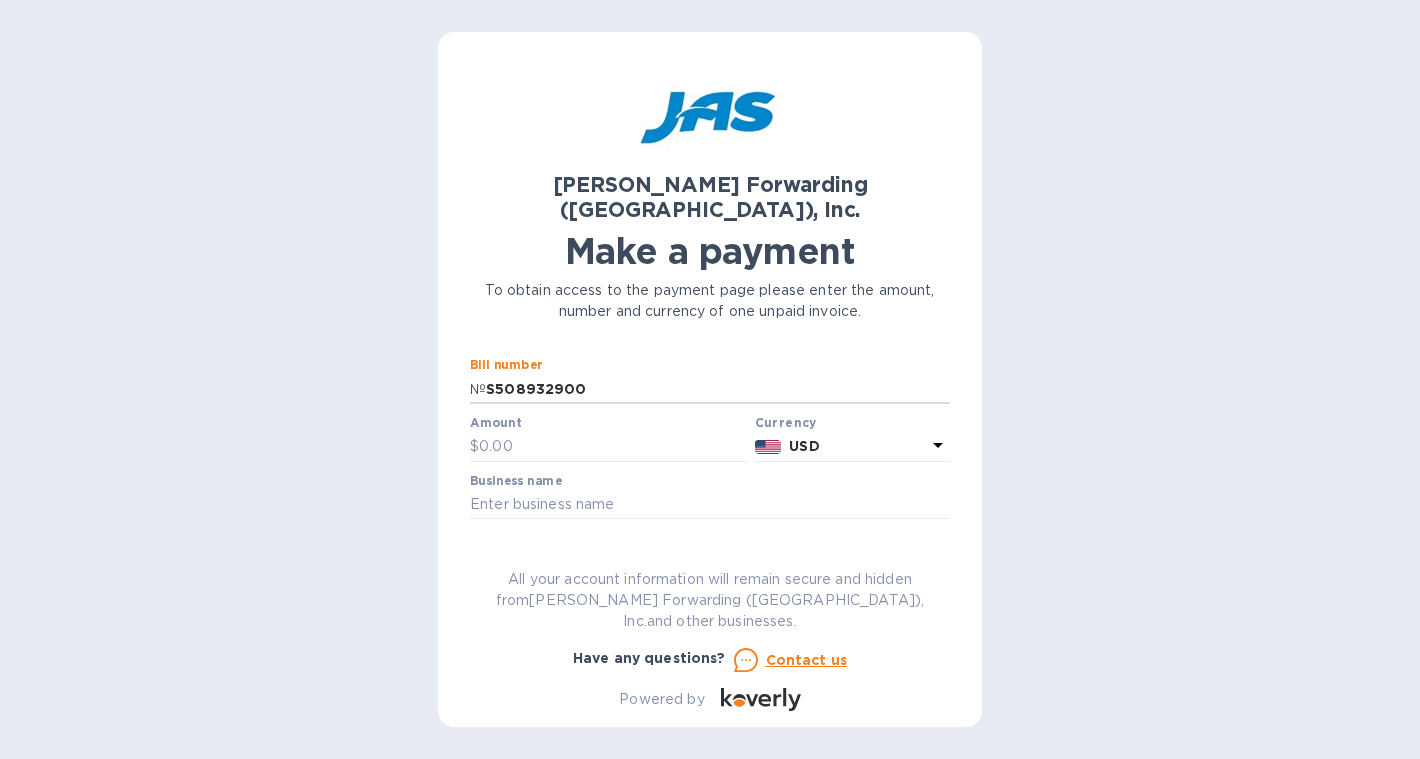 type on "S508932900" 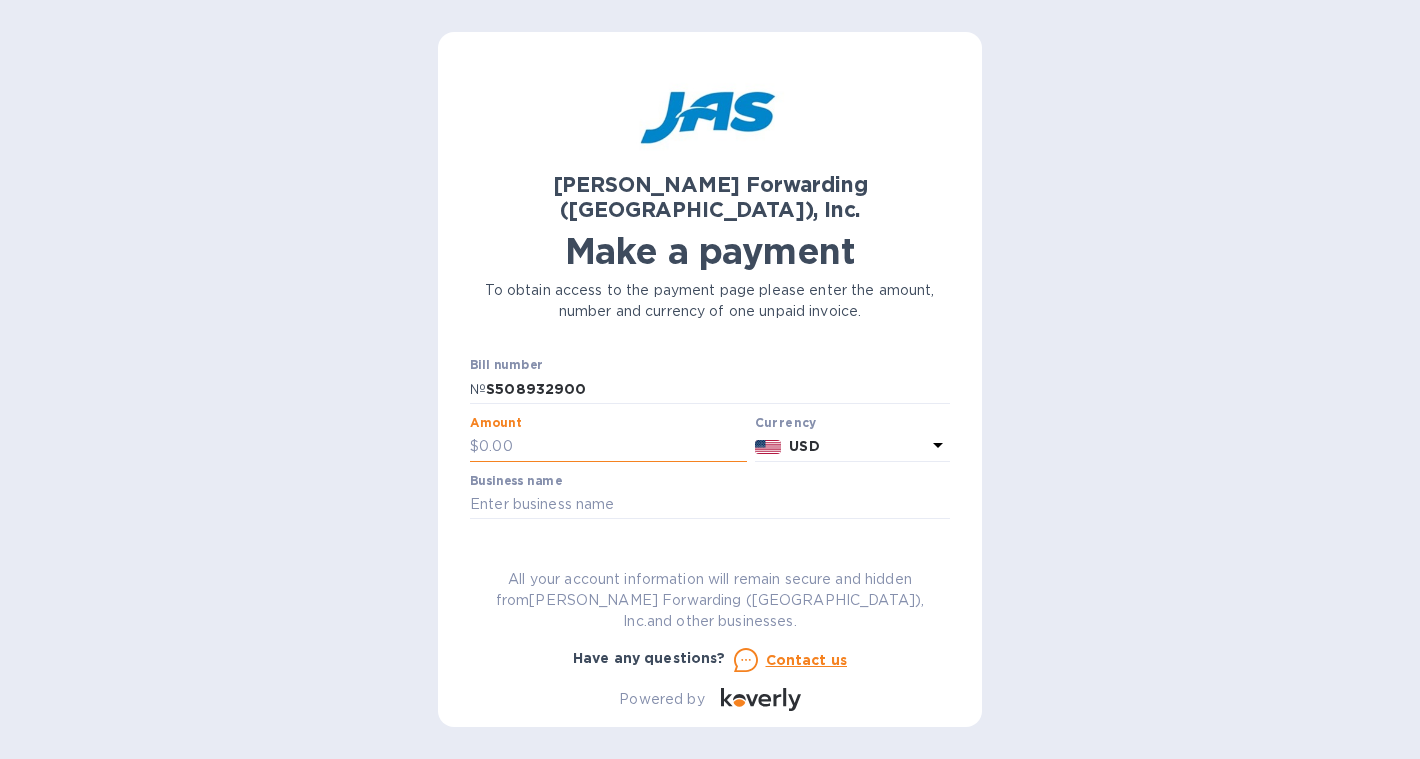 click at bounding box center [613, 447] 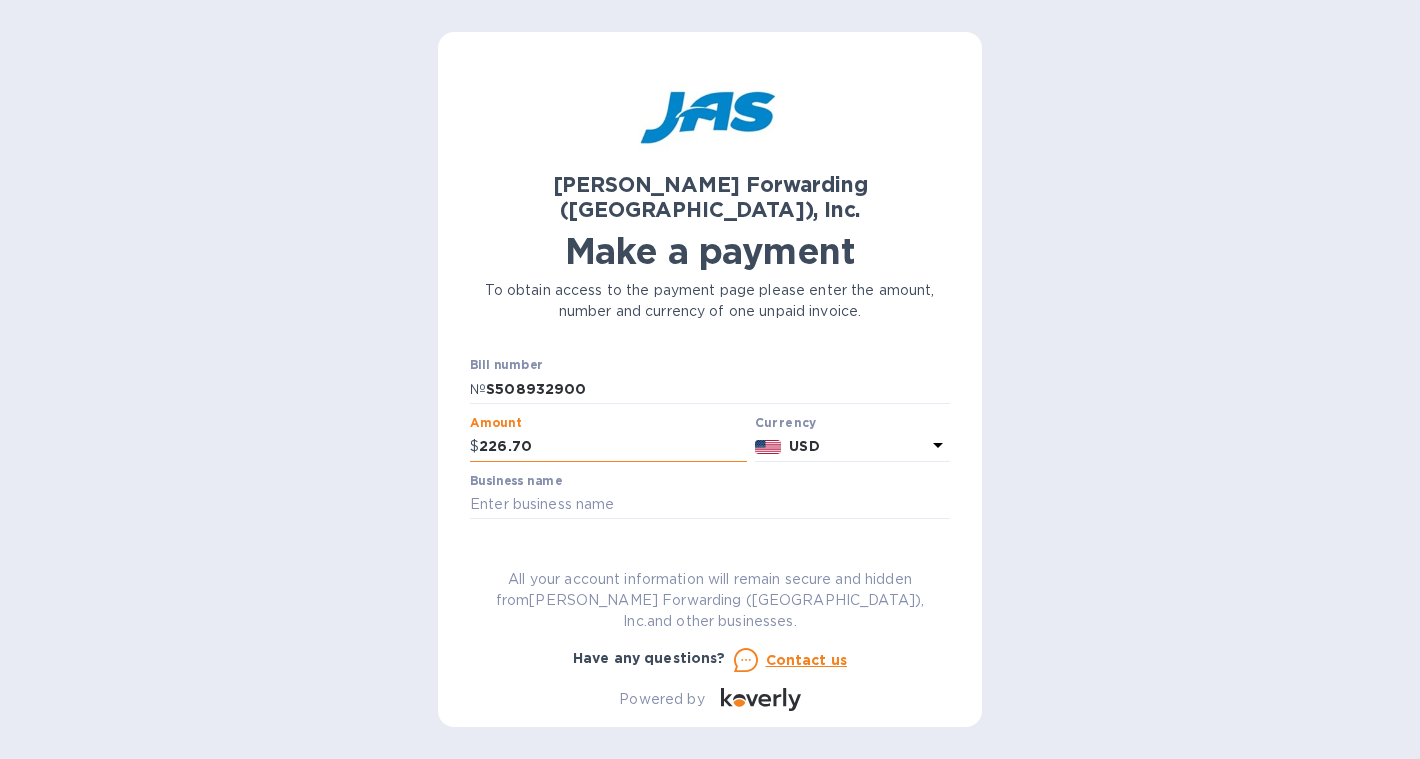 type on "226.70" 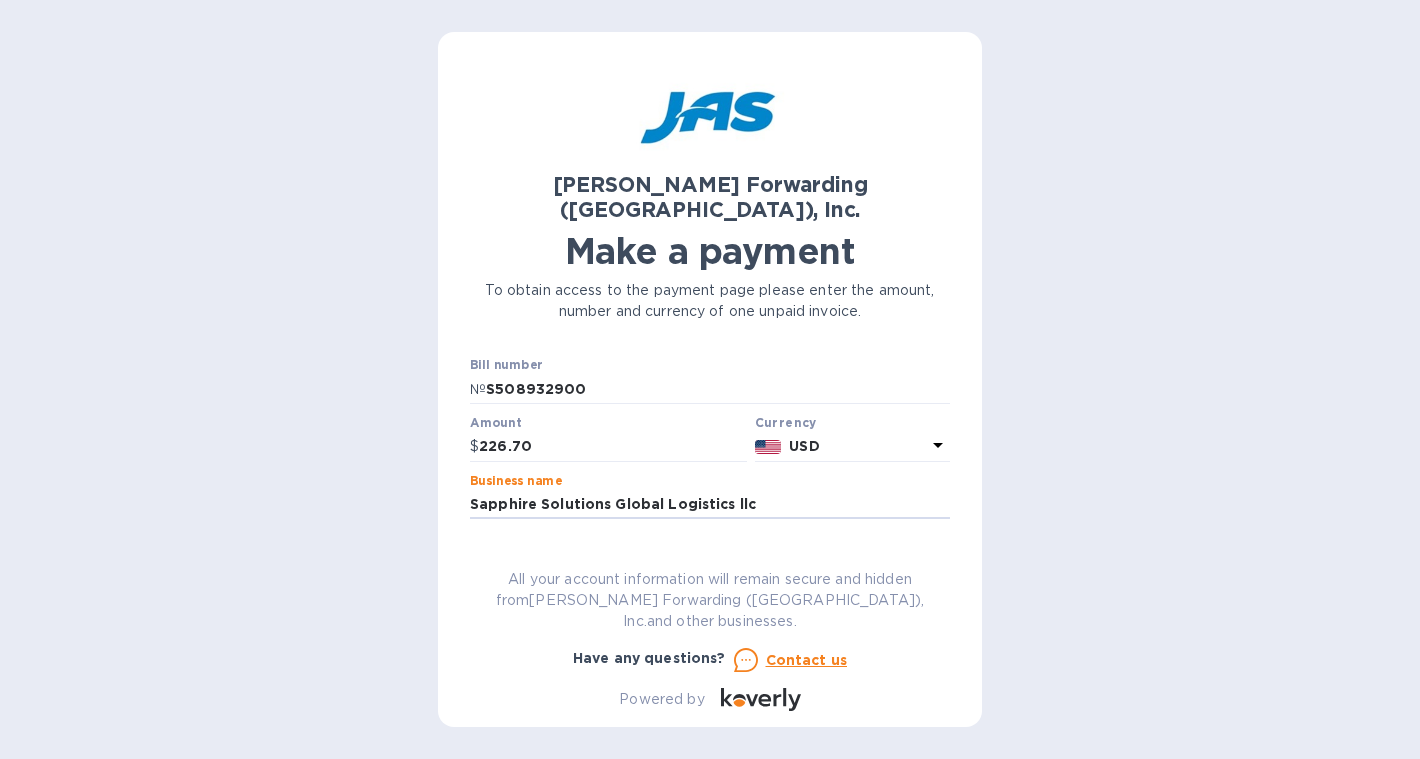 type on "Sapphire Solutions Global Logistics llc" 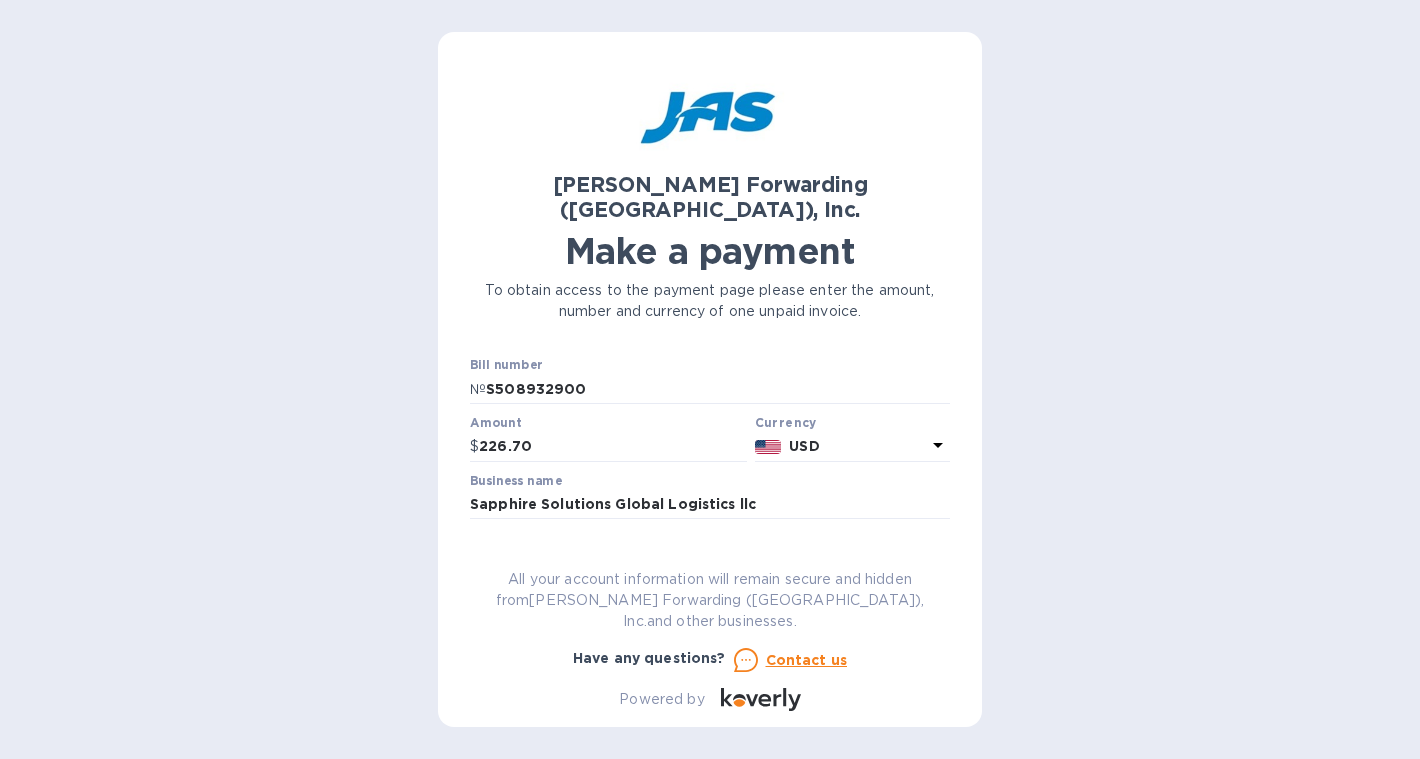 click at bounding box center [710, 562] 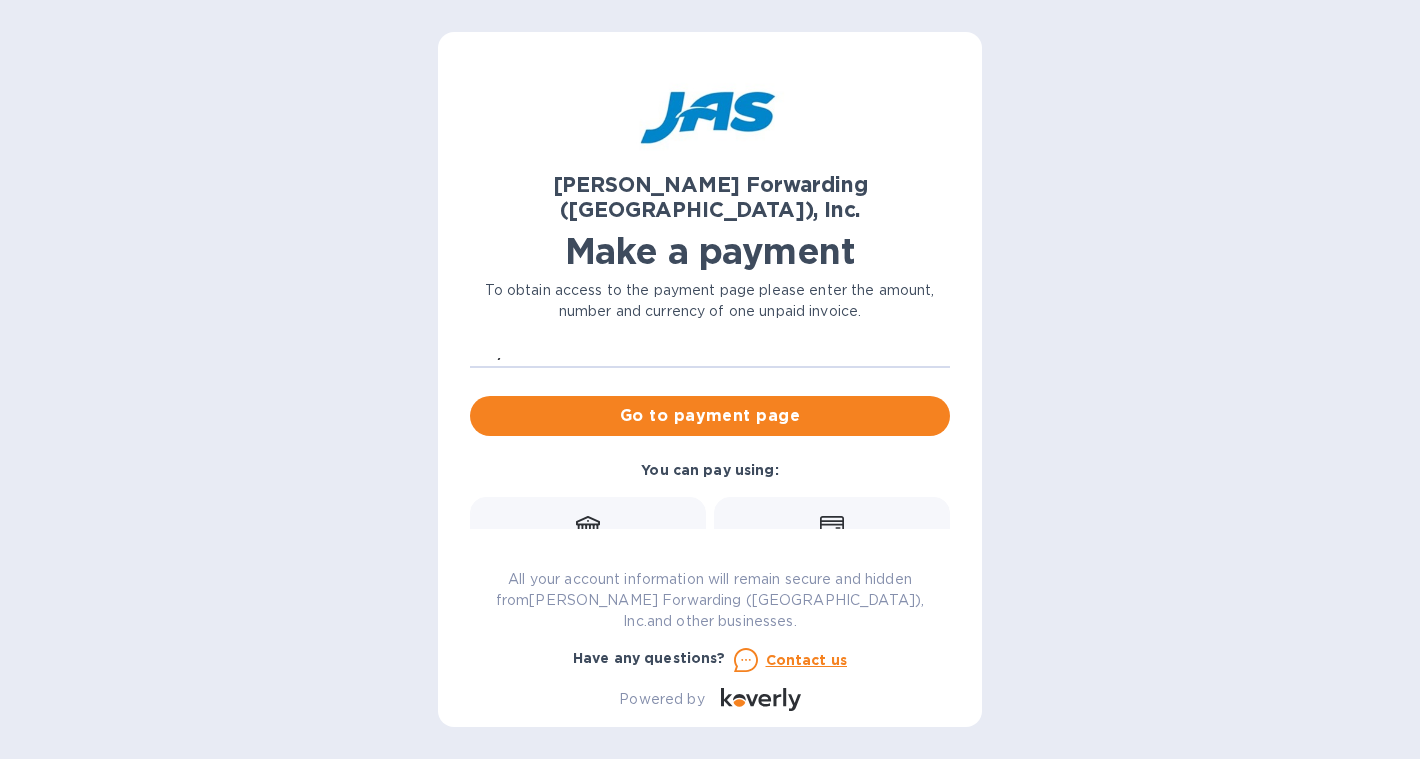 scroll, scrollTop: 185, scrollLeft: 0, axis: vertical 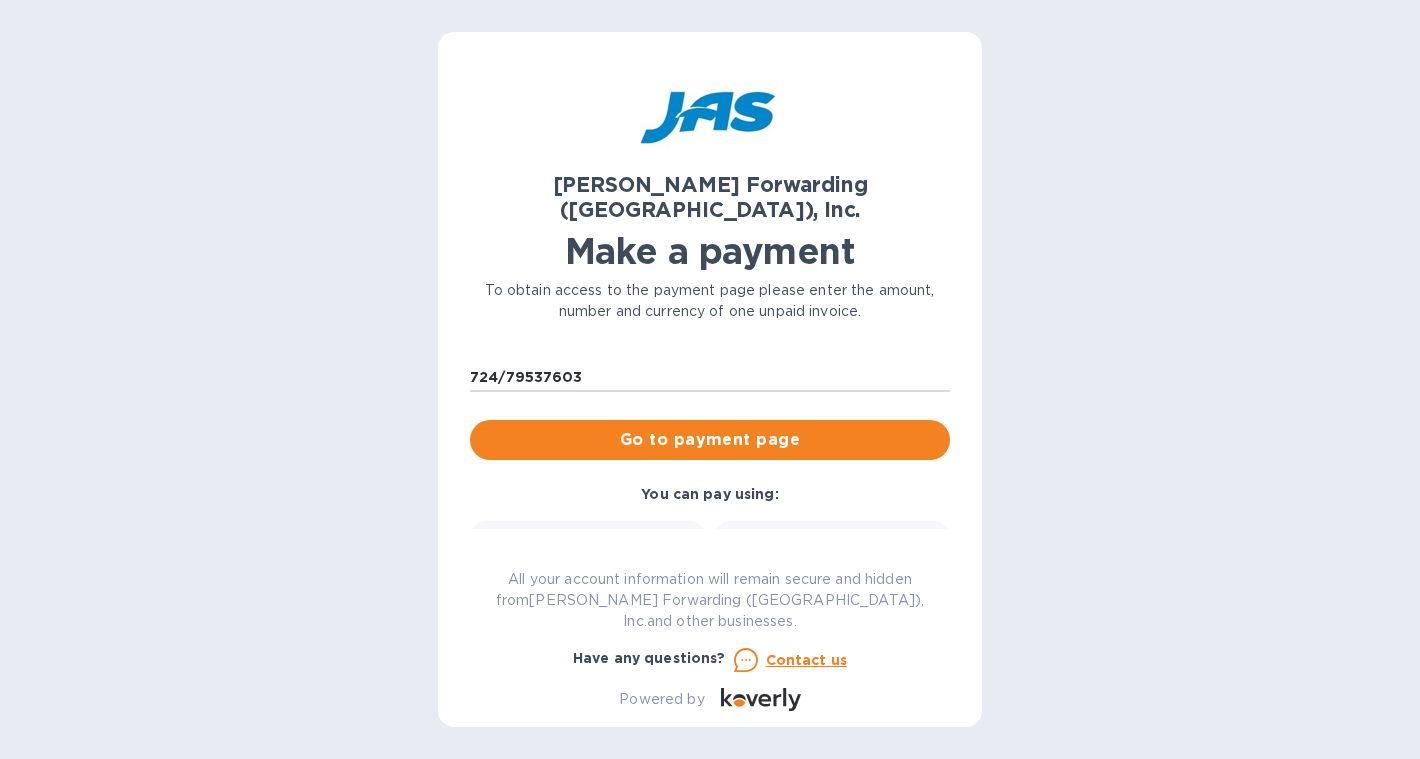 type on "724/79537603" 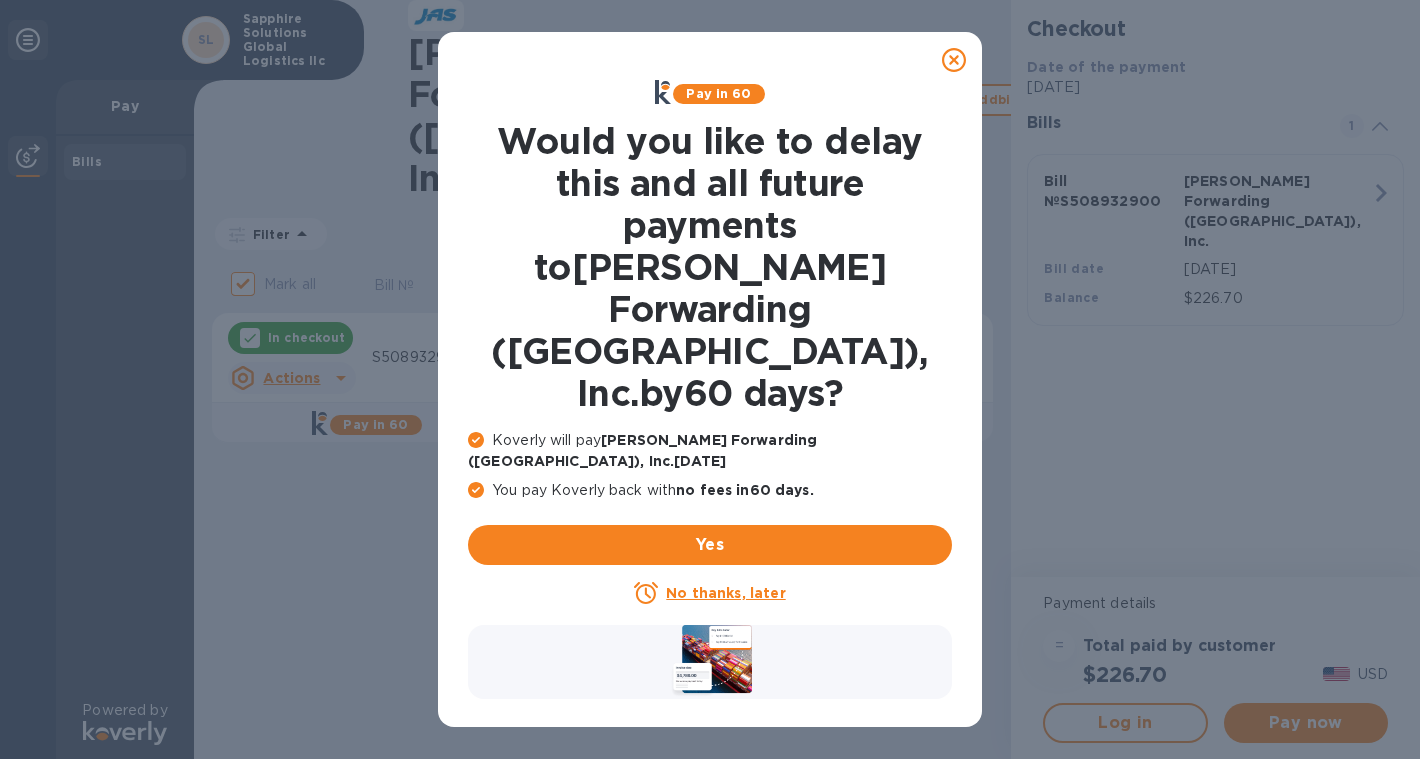 click 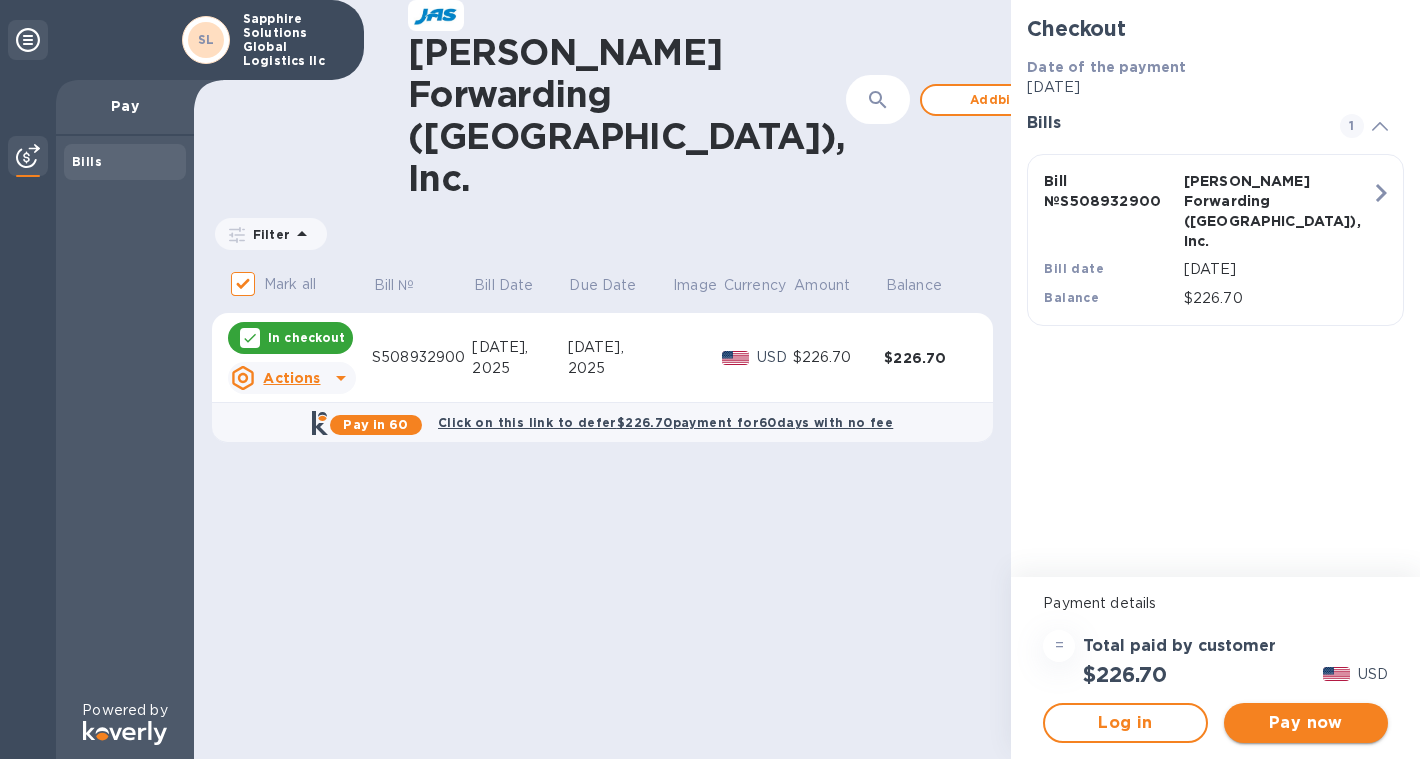 click on "Pay now" at bounding box center (1306, 723) 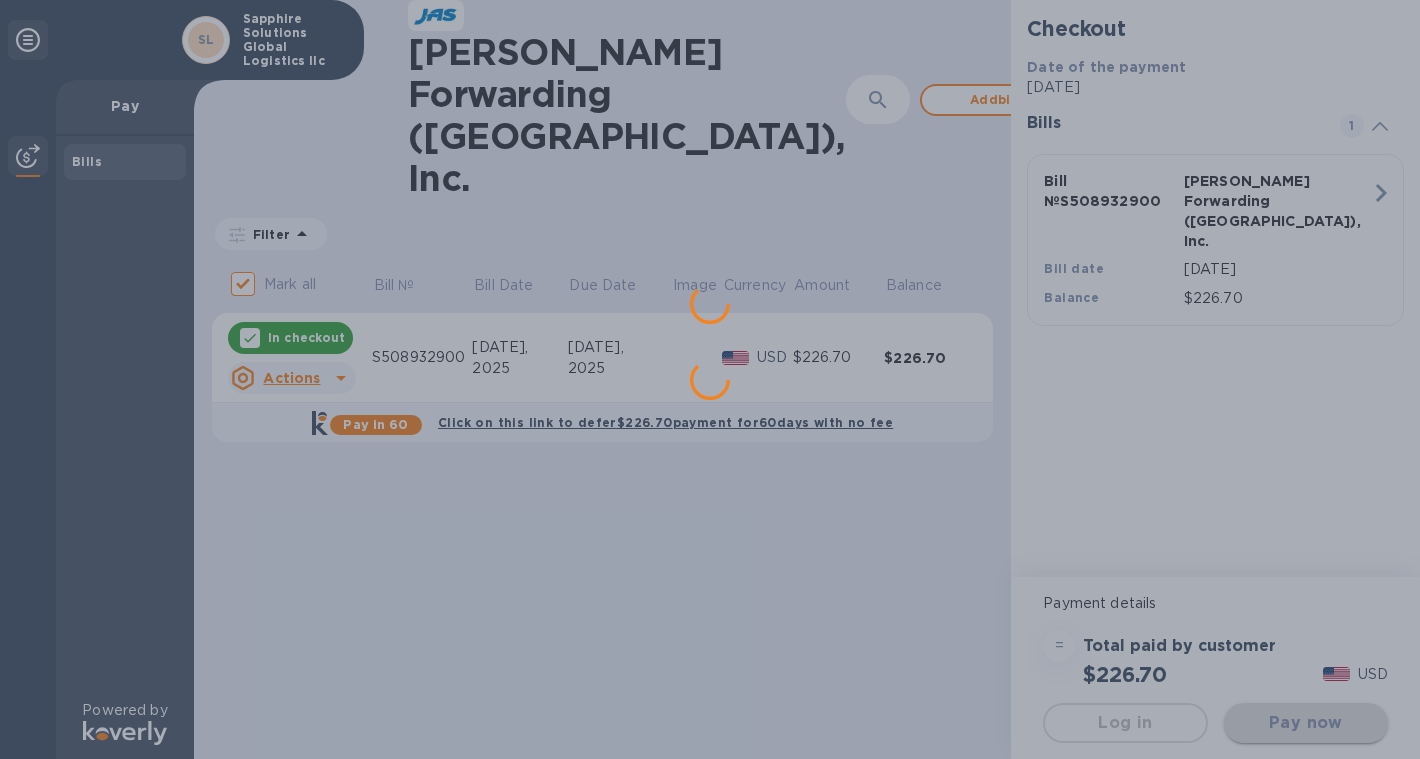 scroll, scrollTop: 0, scrollLeft: 0, axis: both 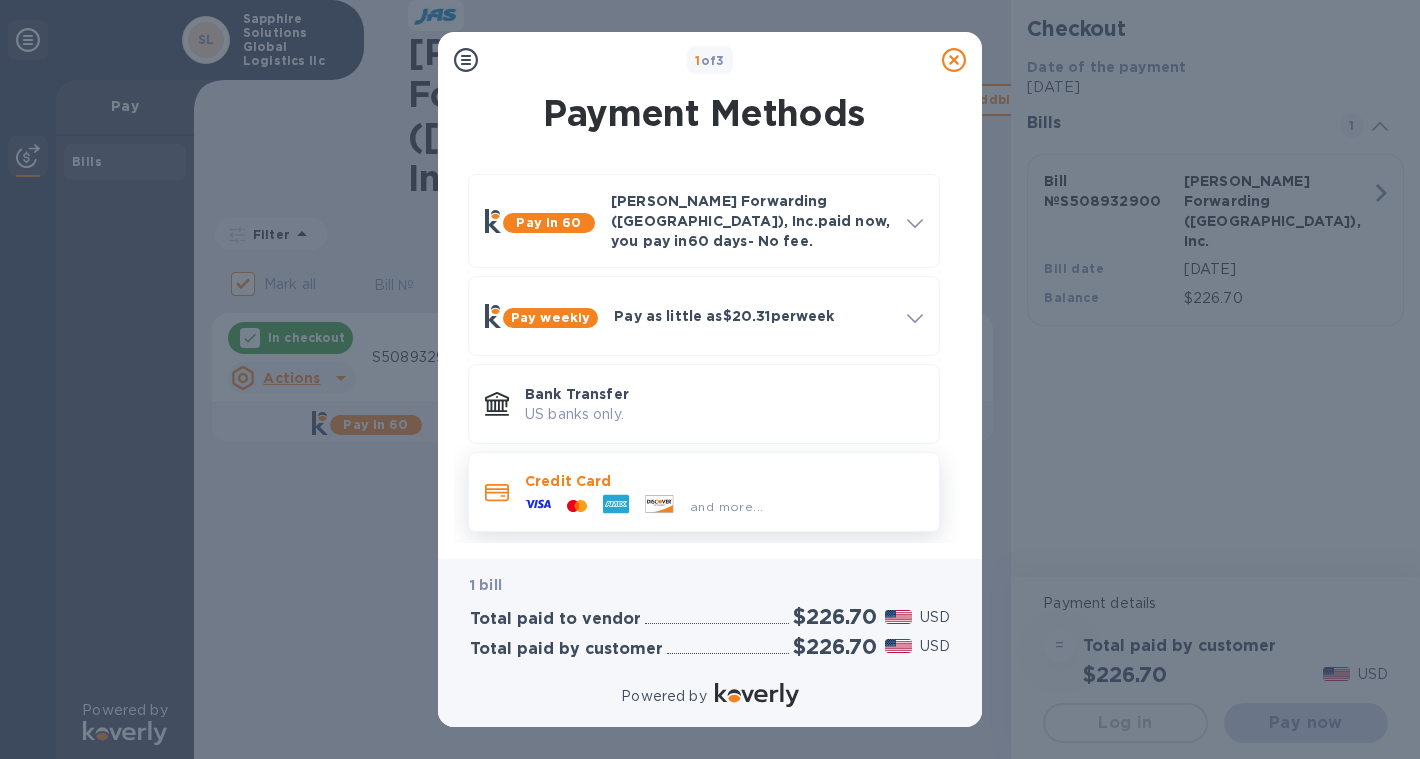 click at bounding box center (616, 506) 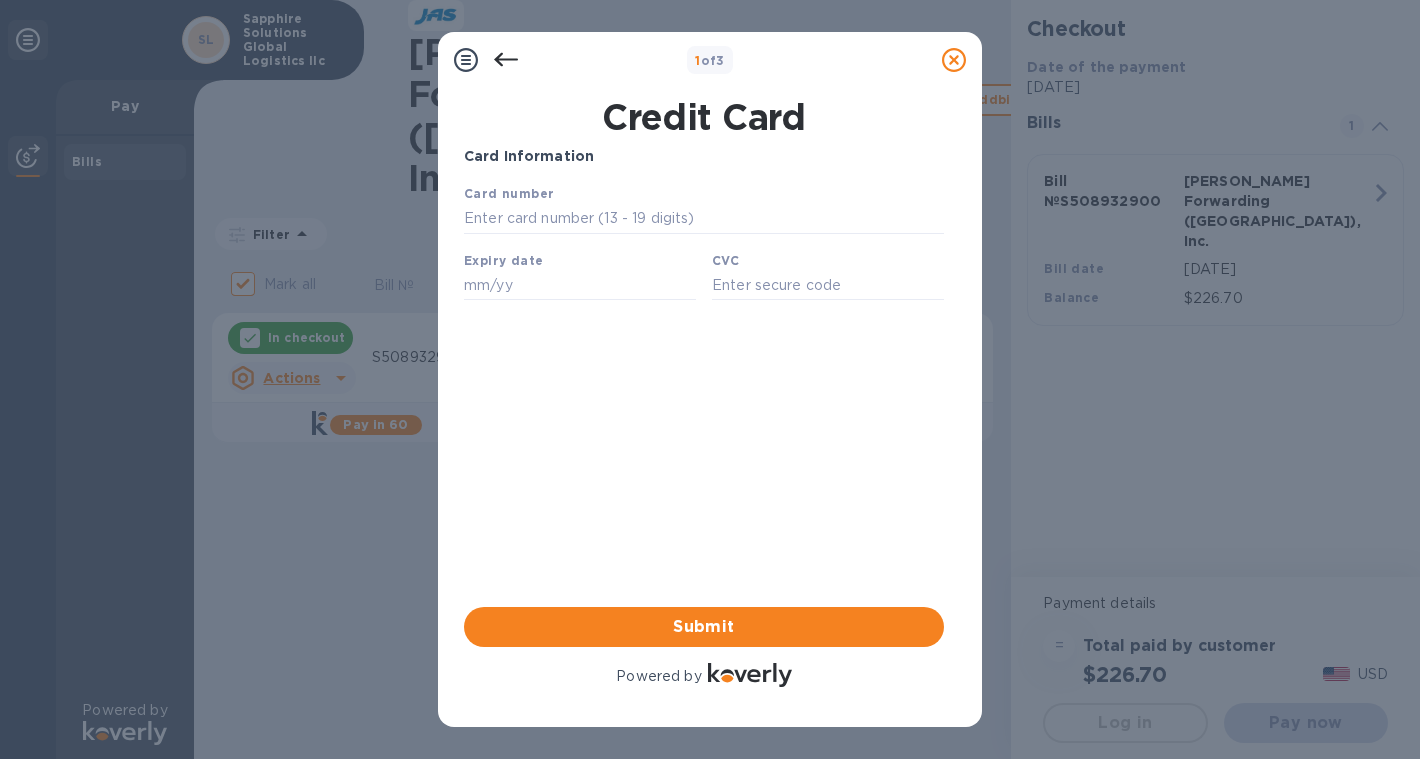 scroll, scrollTop: 0, scrollLeft: 0, axis: both 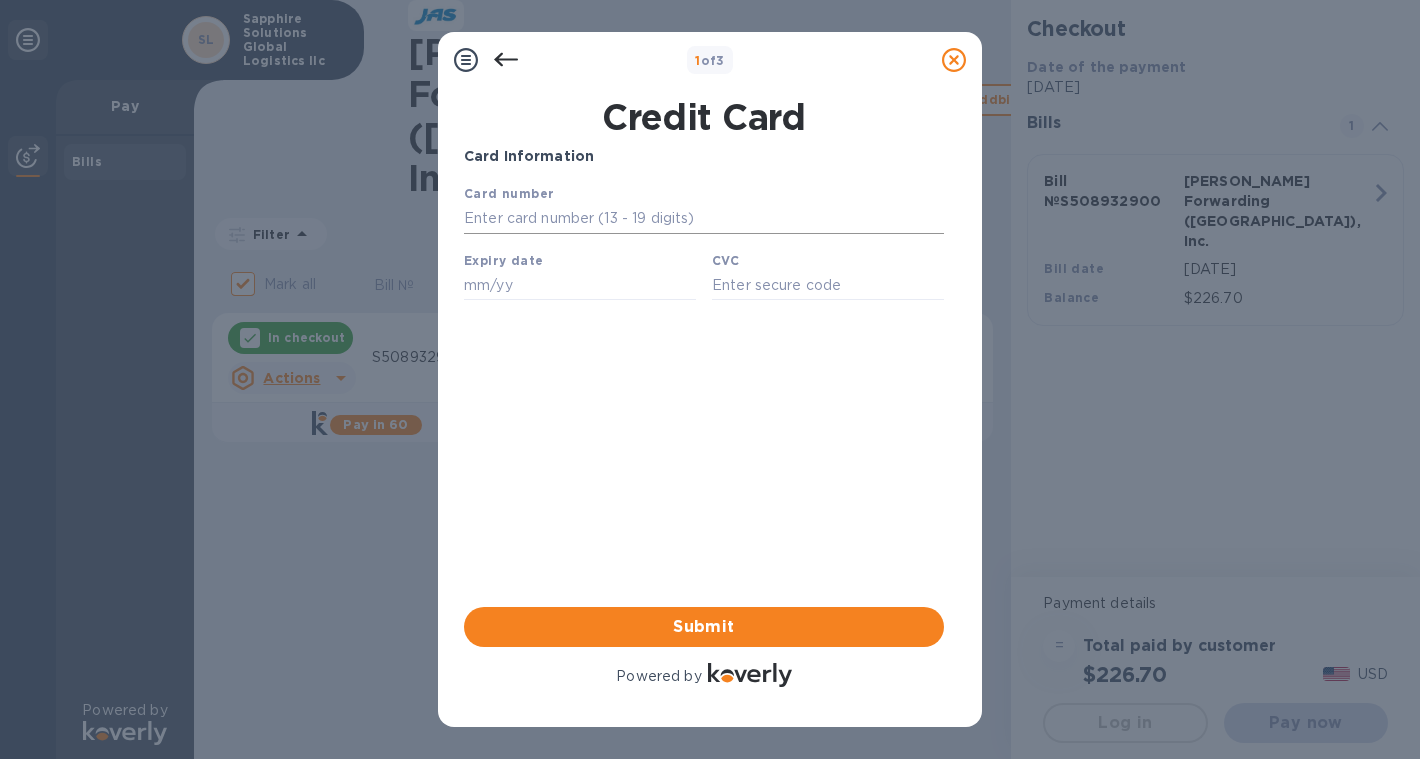 click at bounding box center [704, 219] 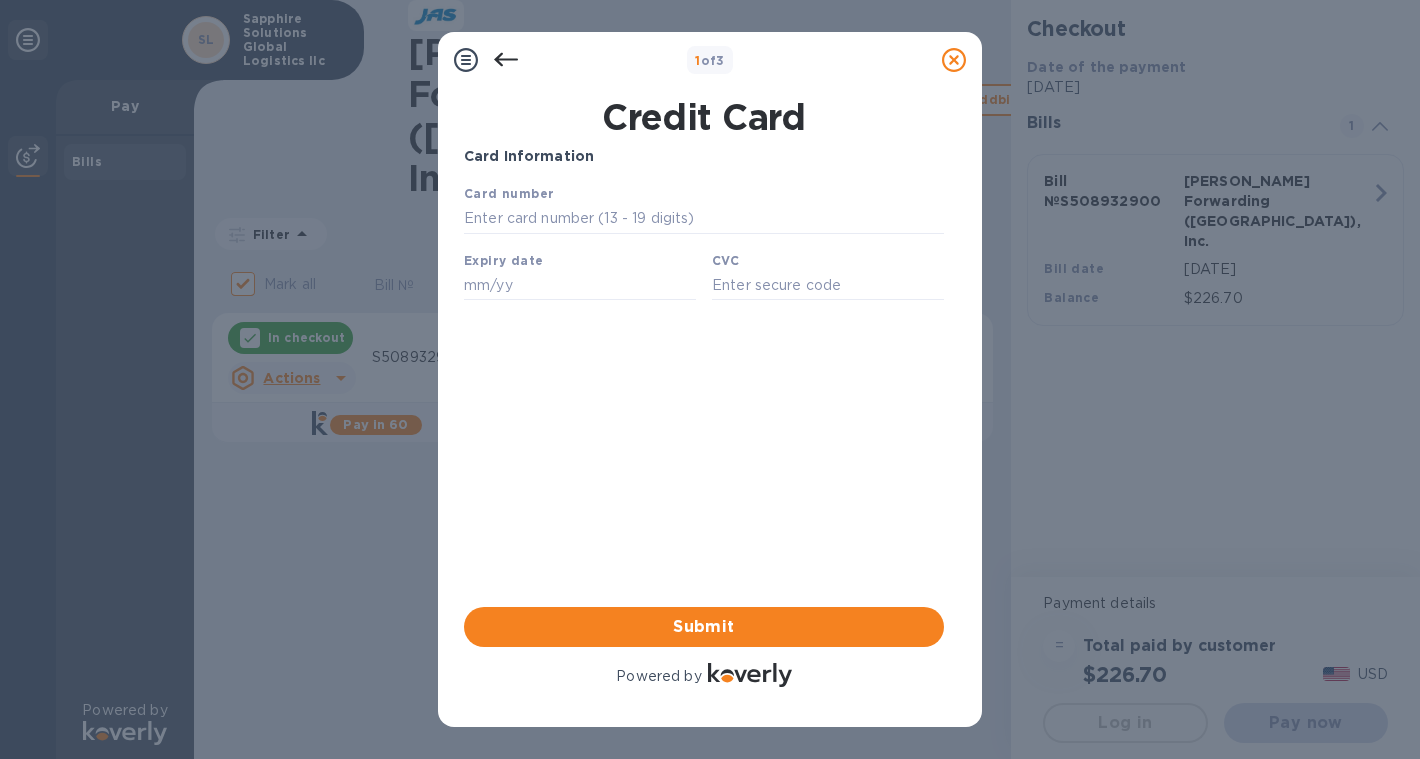 type on "[CREDIT_CARD_NUMBER]" 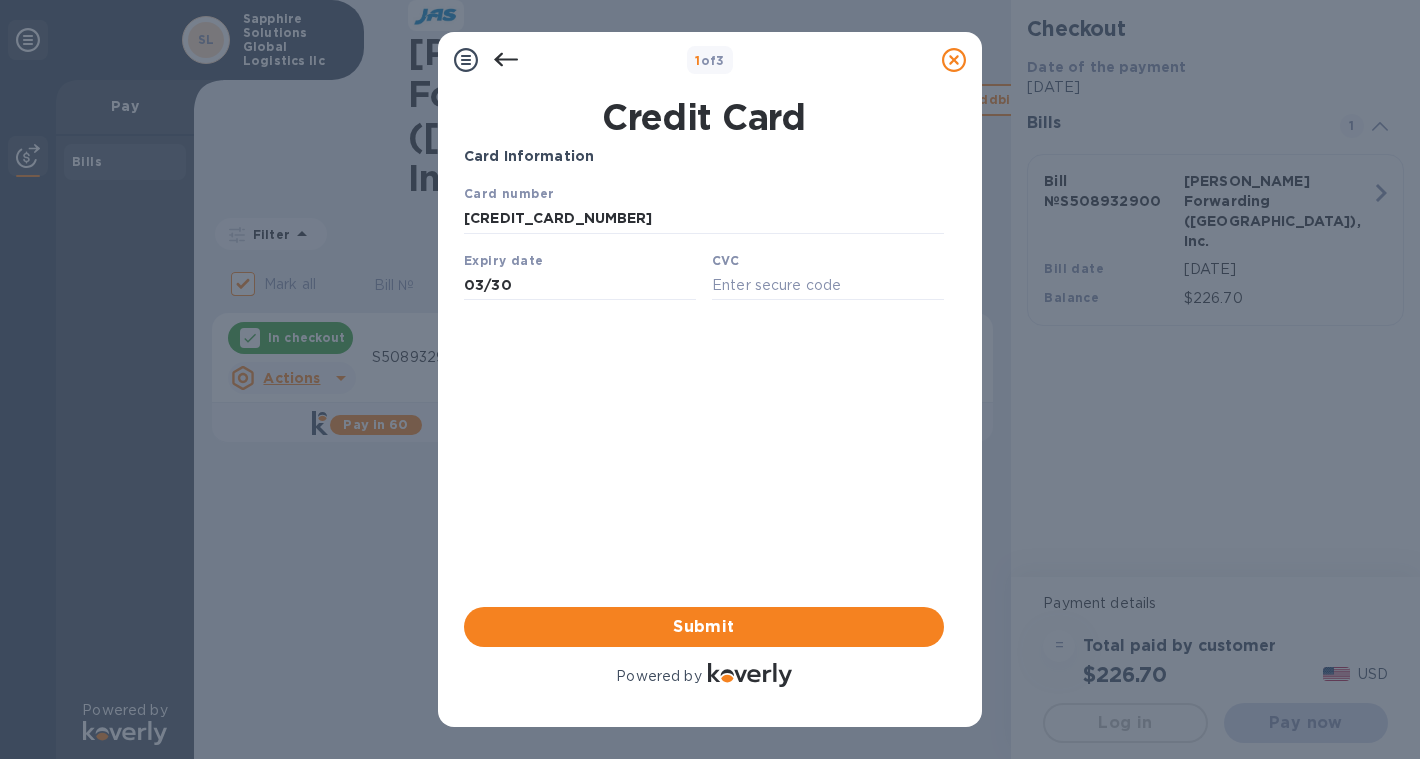 type on "781" 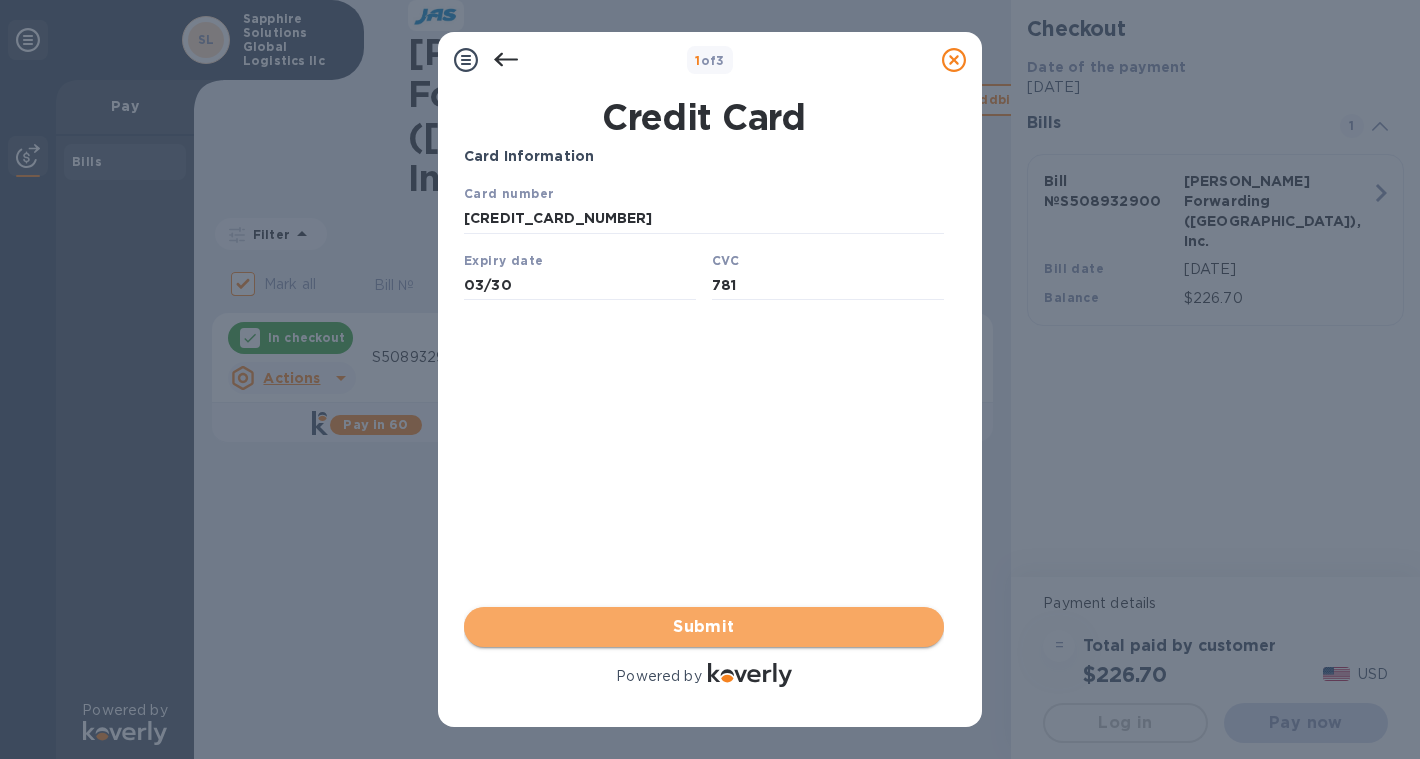click on "Submit" at bounding box center [704, 627] 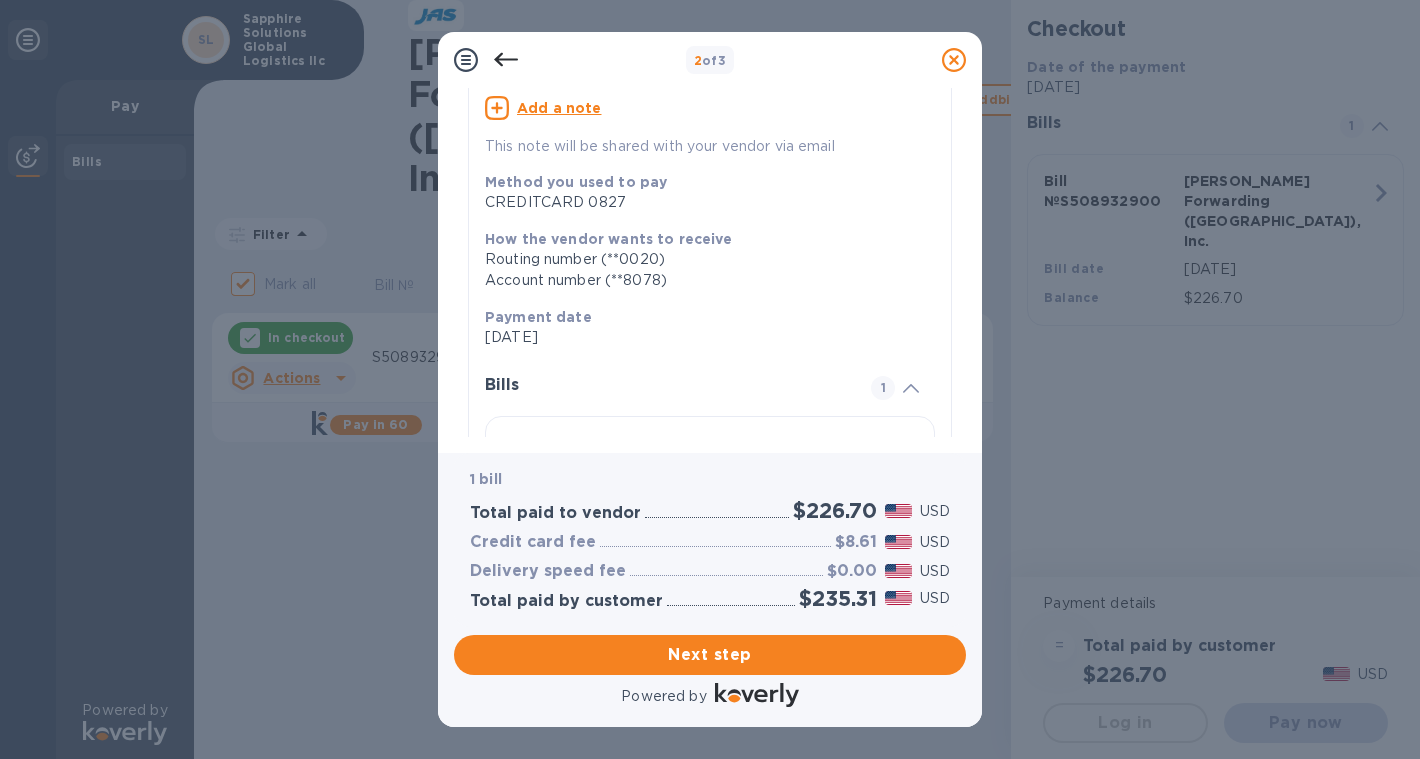 scroll, scrollTop: 335, scrollLeft: 0, axis: vertical 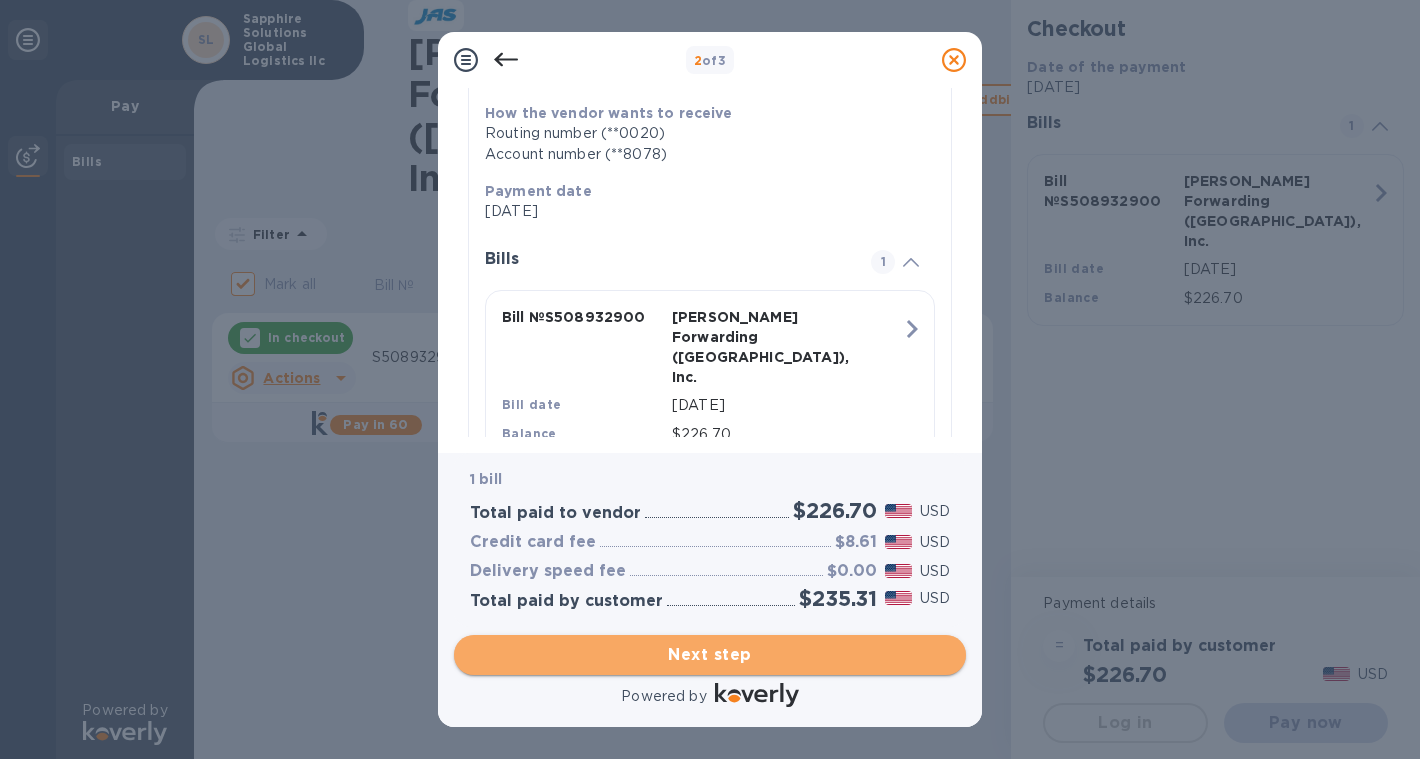 click on "Next step" at bounding box center [710, 655] 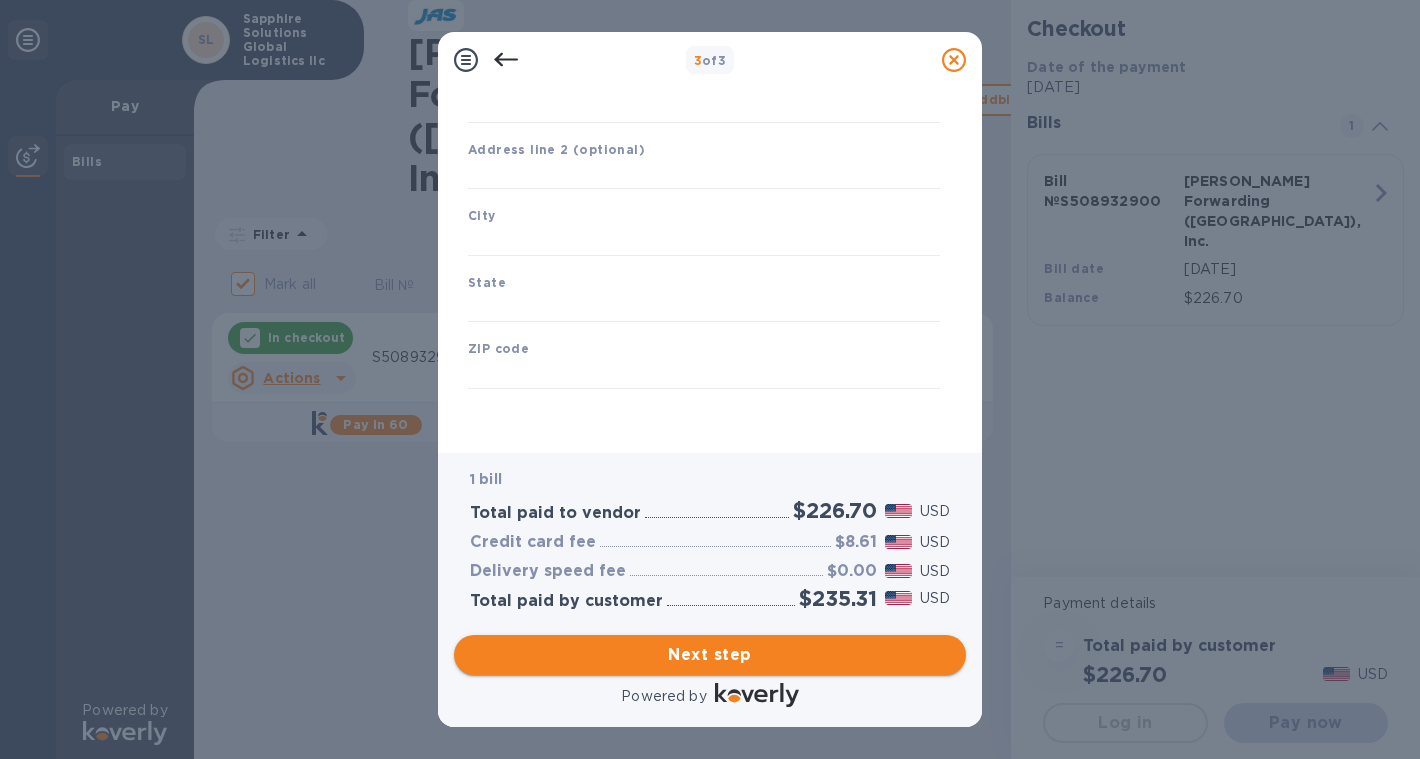 scroll, scrollTop: 221, scrollLeft: 0, axis: vertical 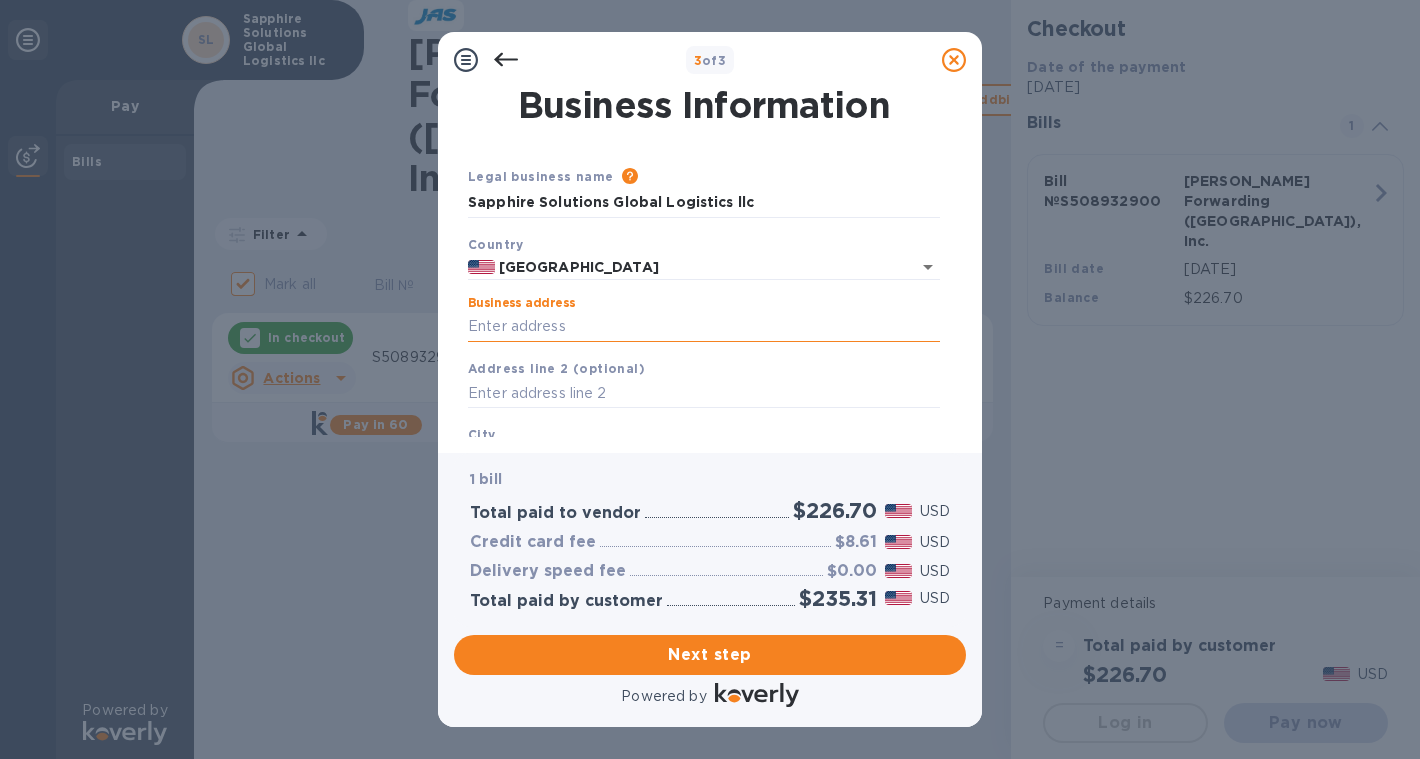 click on "Business address" at bounding box center (704, 327) 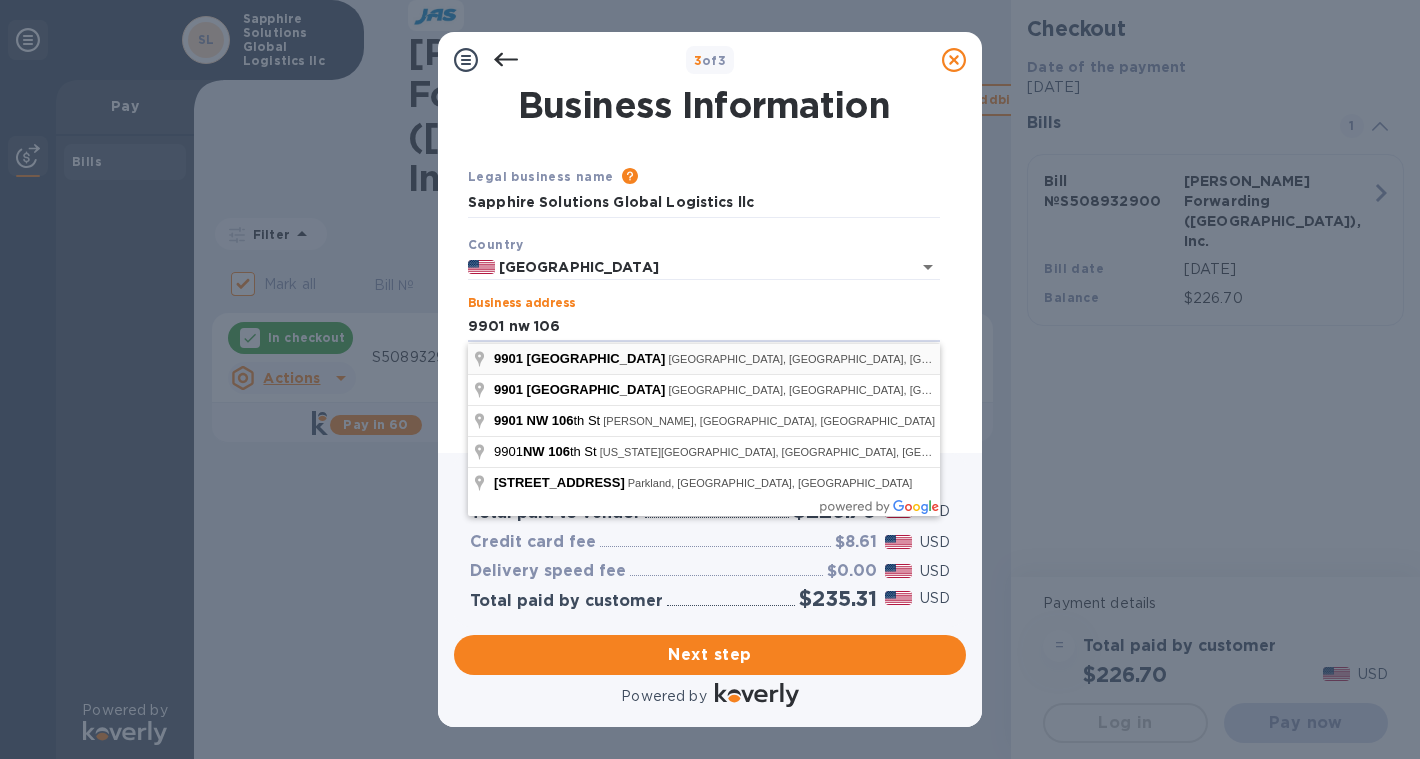 type on "[STREET_ADDRESS]" 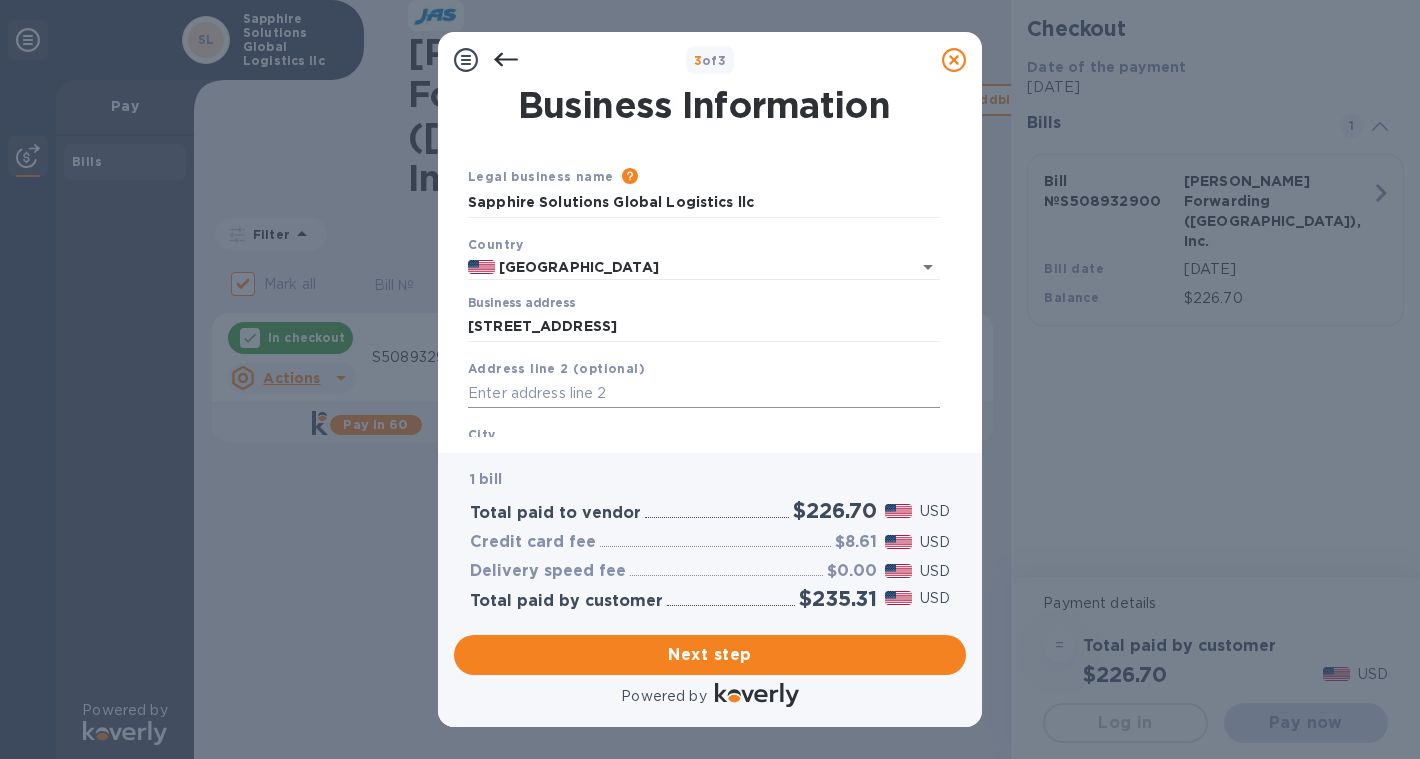 click at bounding box center [704, 394] 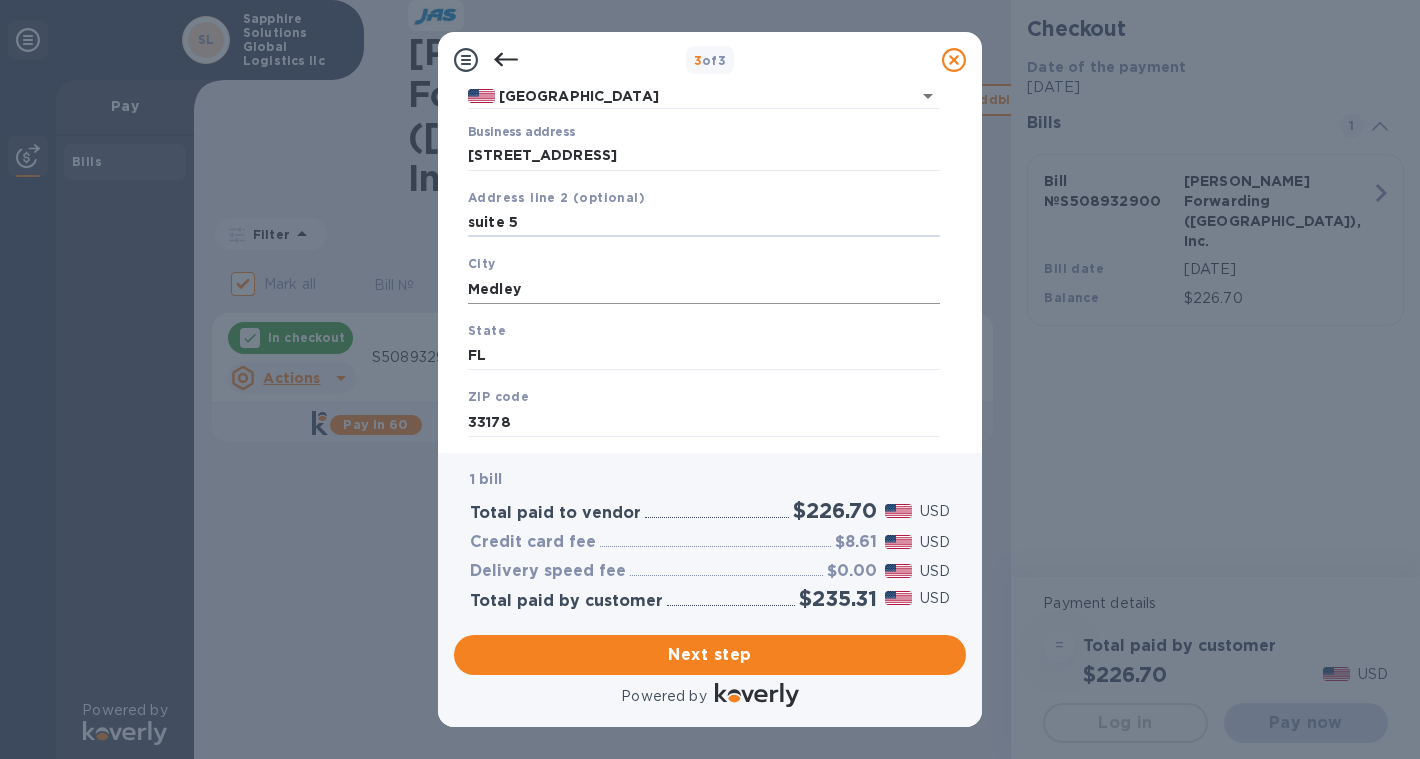 scroll, scrollTop: 221, scrollLeft: 0, axis: vertical 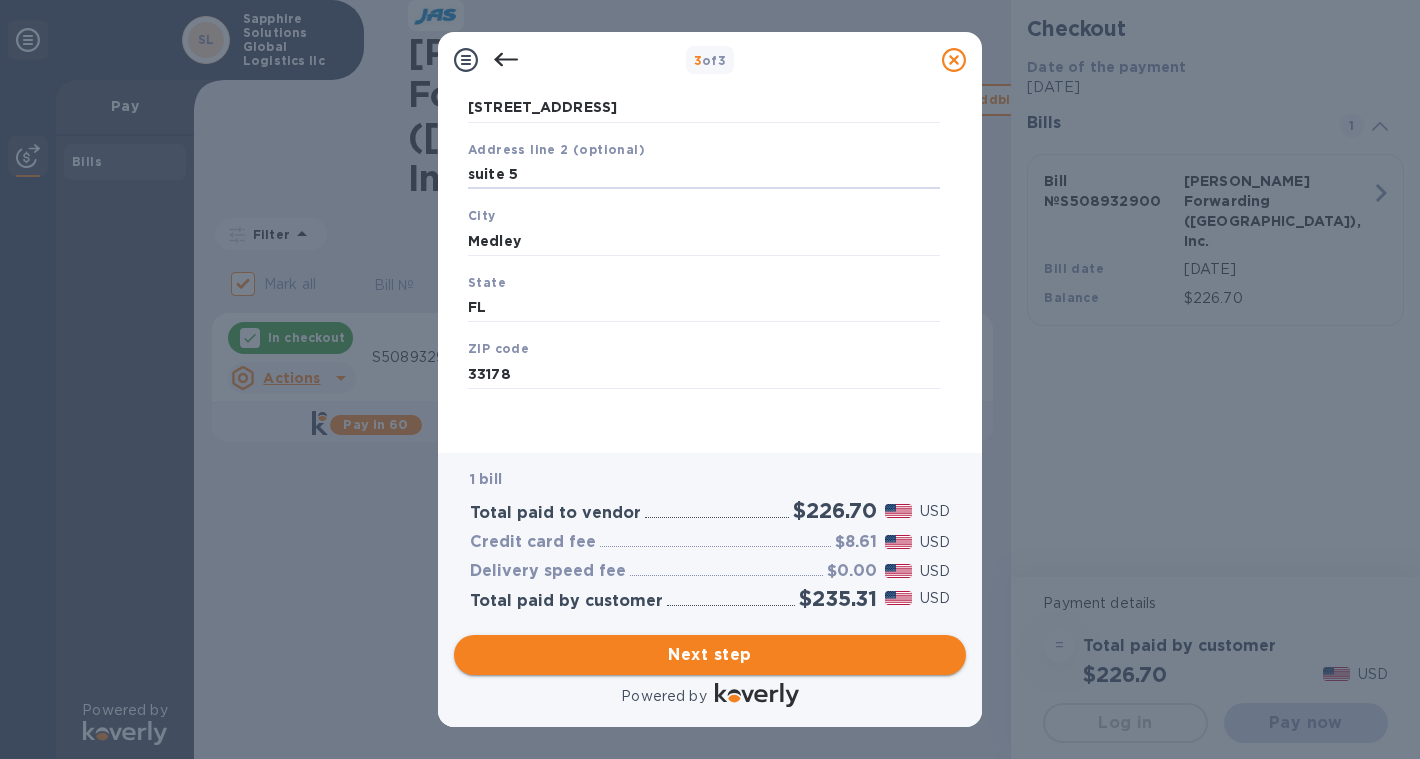 type on "suite 5" 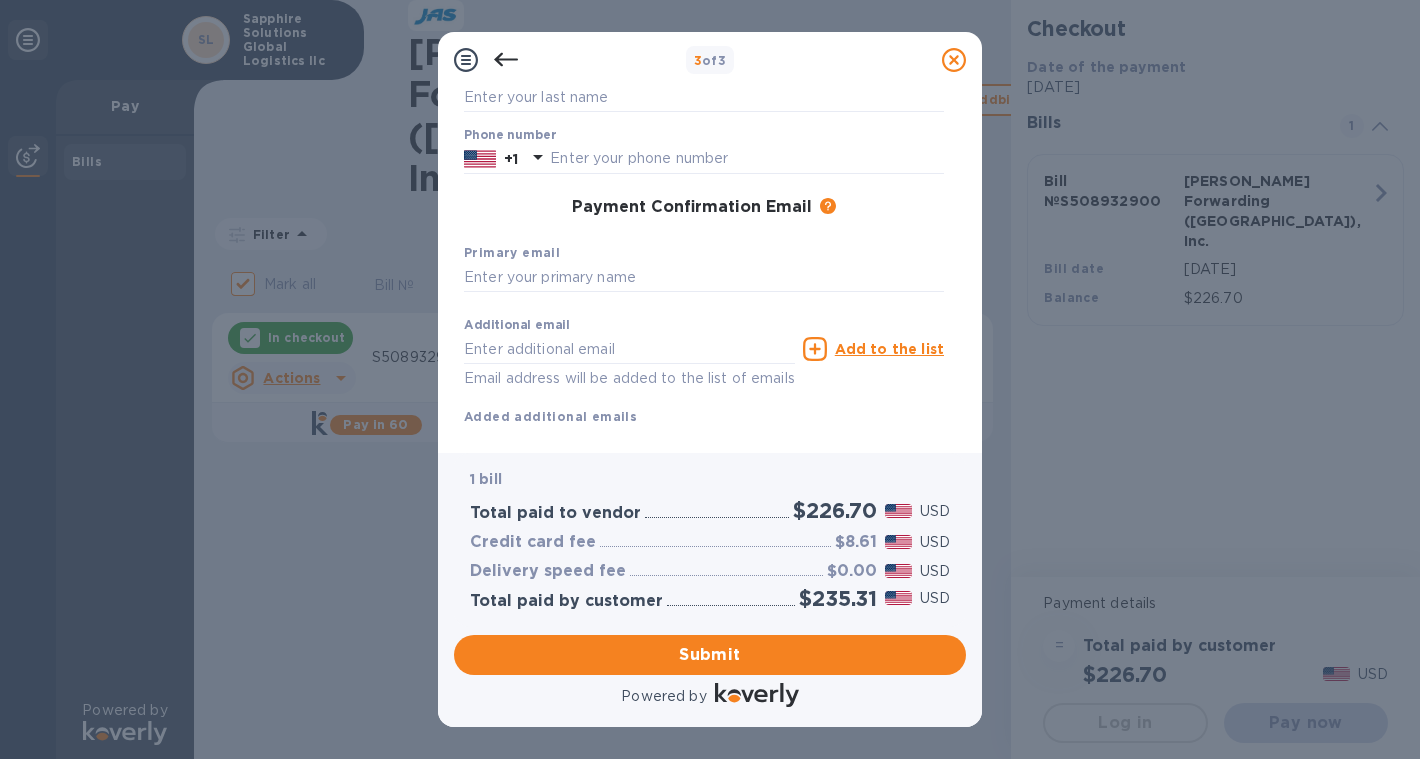 click on "Phone number +1" at bounding box center (704, 151) 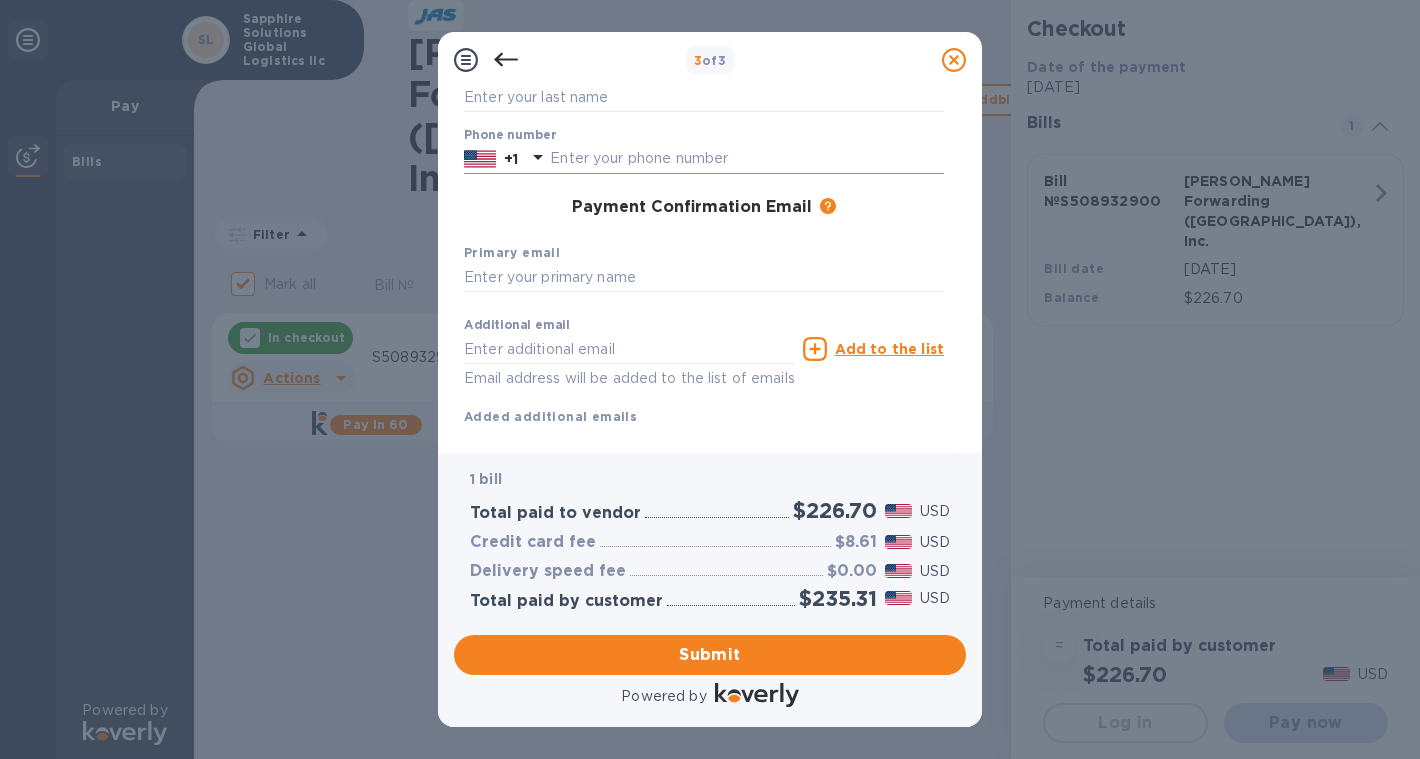 click at bounding box center [747, 159] 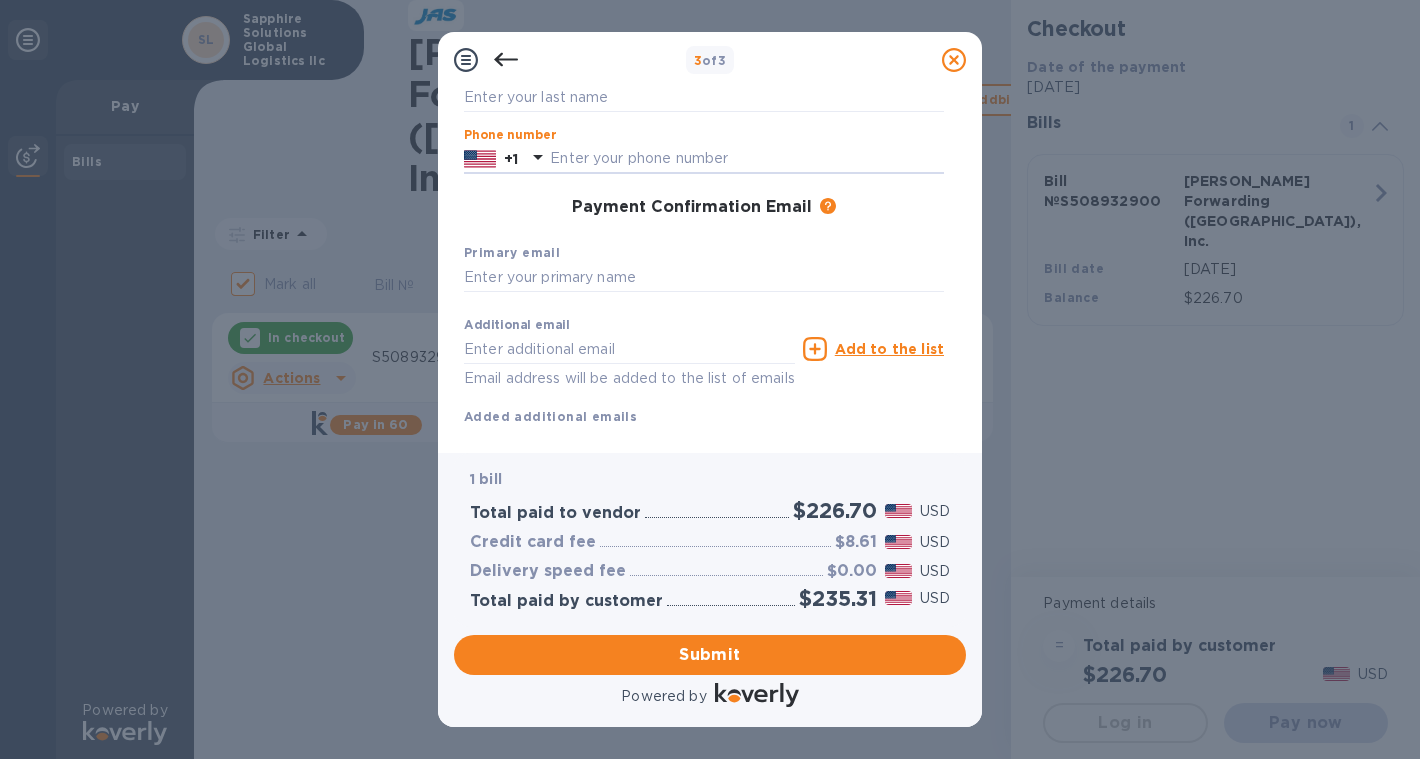 type on "9173739194" 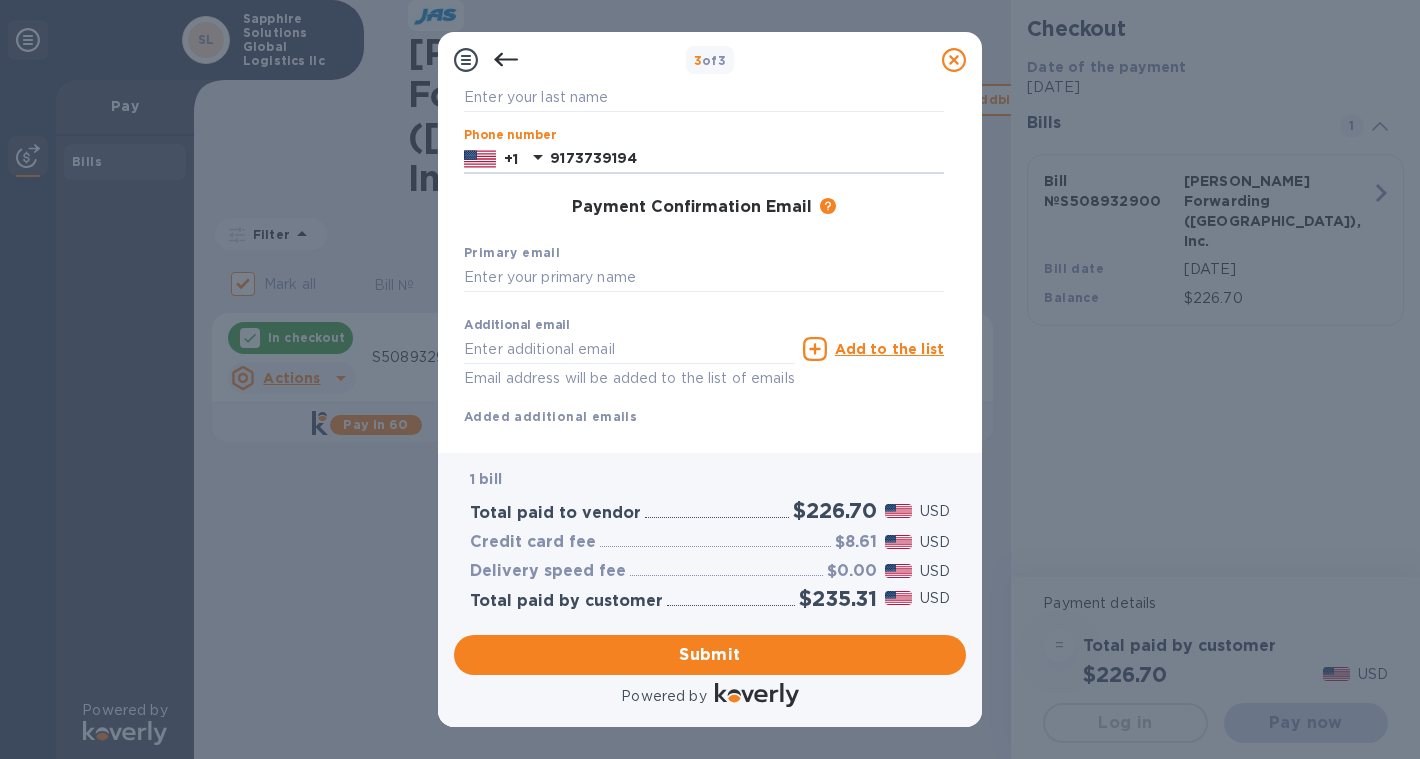 type on "[PERSON_NAME]" 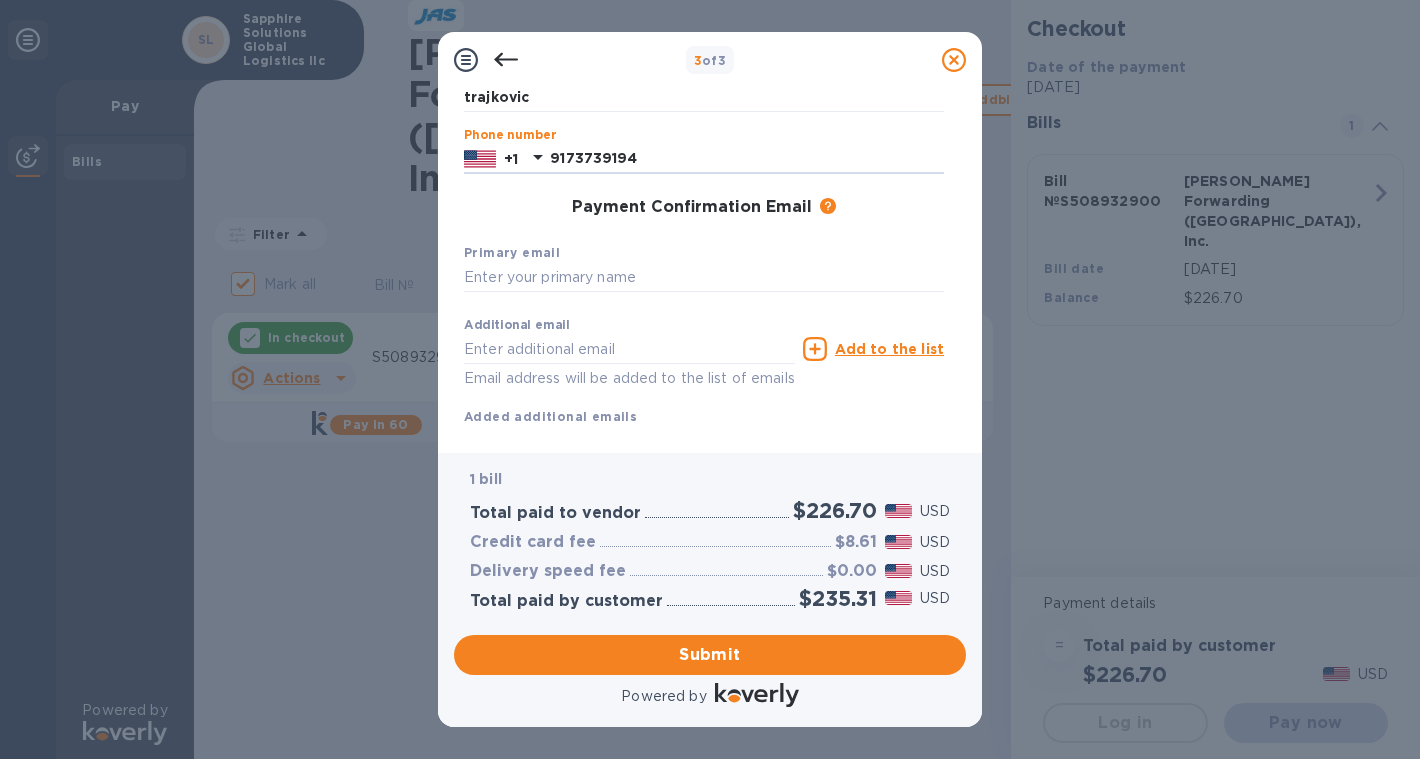 type on "[EMAIL_ADDRESS][DOMAIN_NAME]" 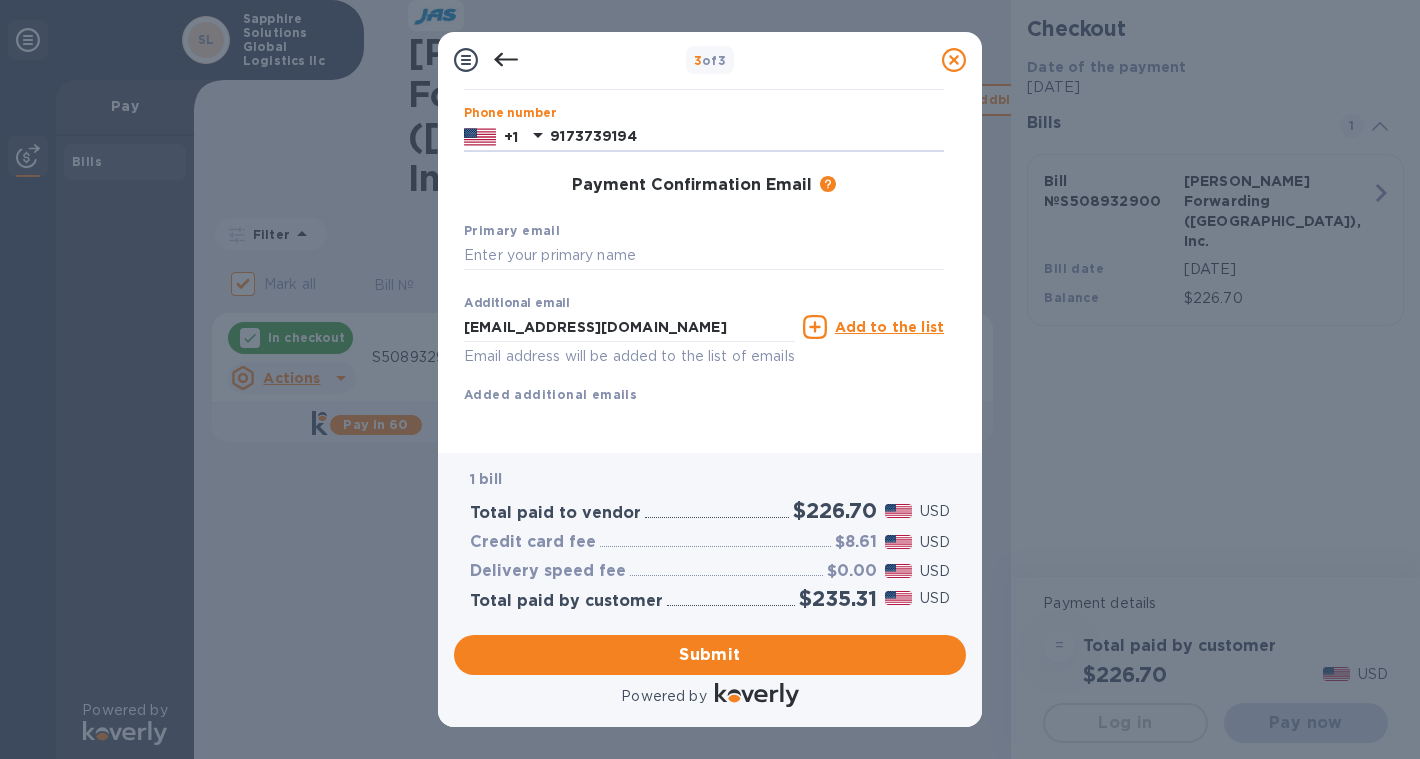scroll, scrollTop: 268, scrollLeft: 0, axis: vertical 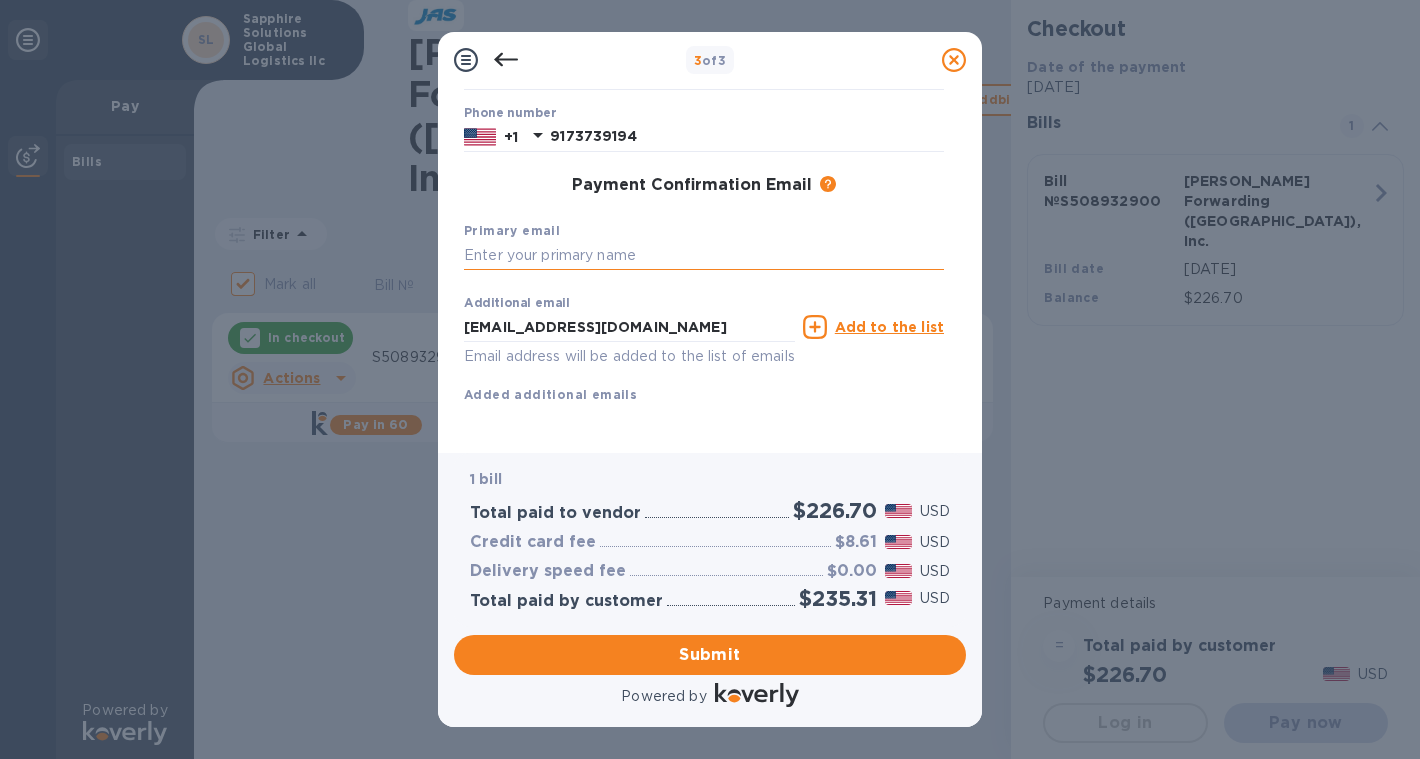 click at bounding box center [704, 256] 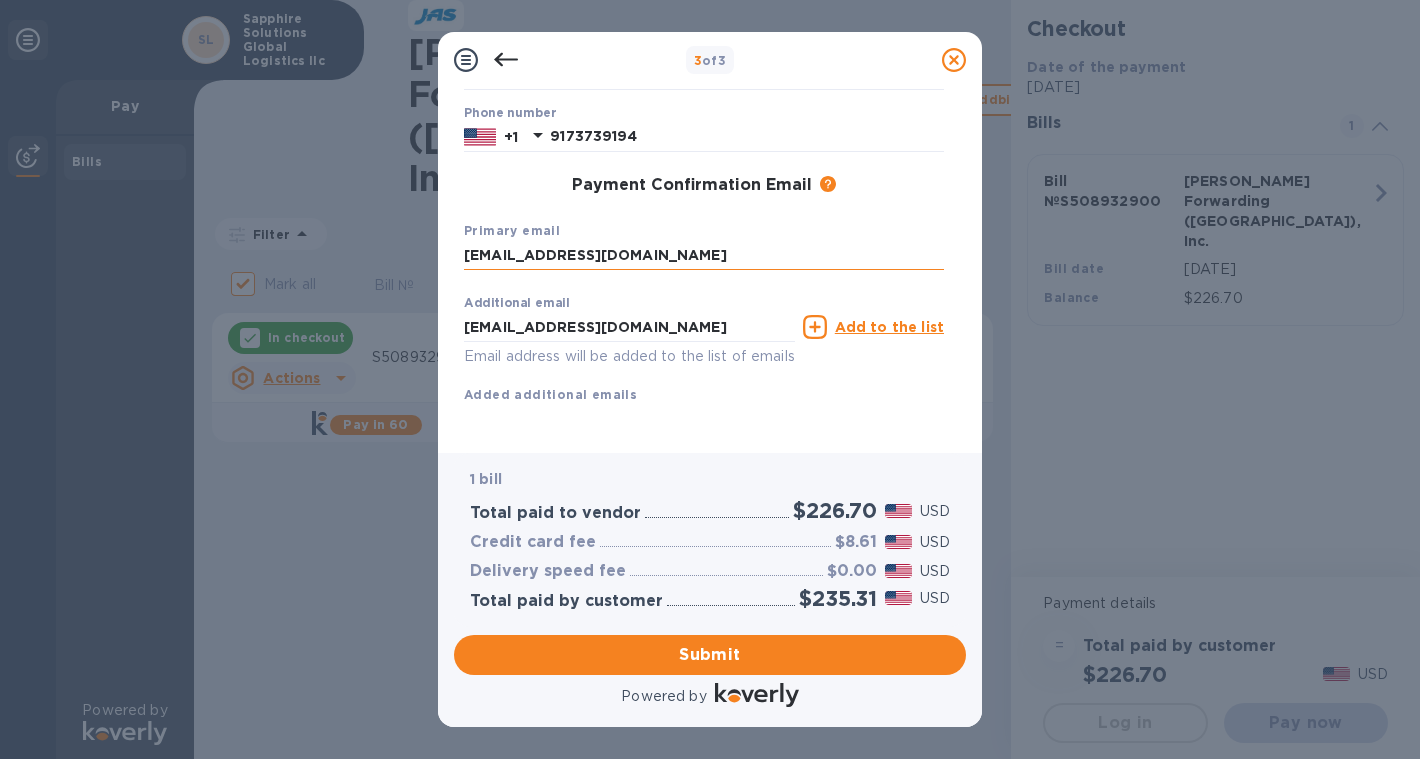type on "[EMAIL_ADDRESS][DOMAIN_NAME]" 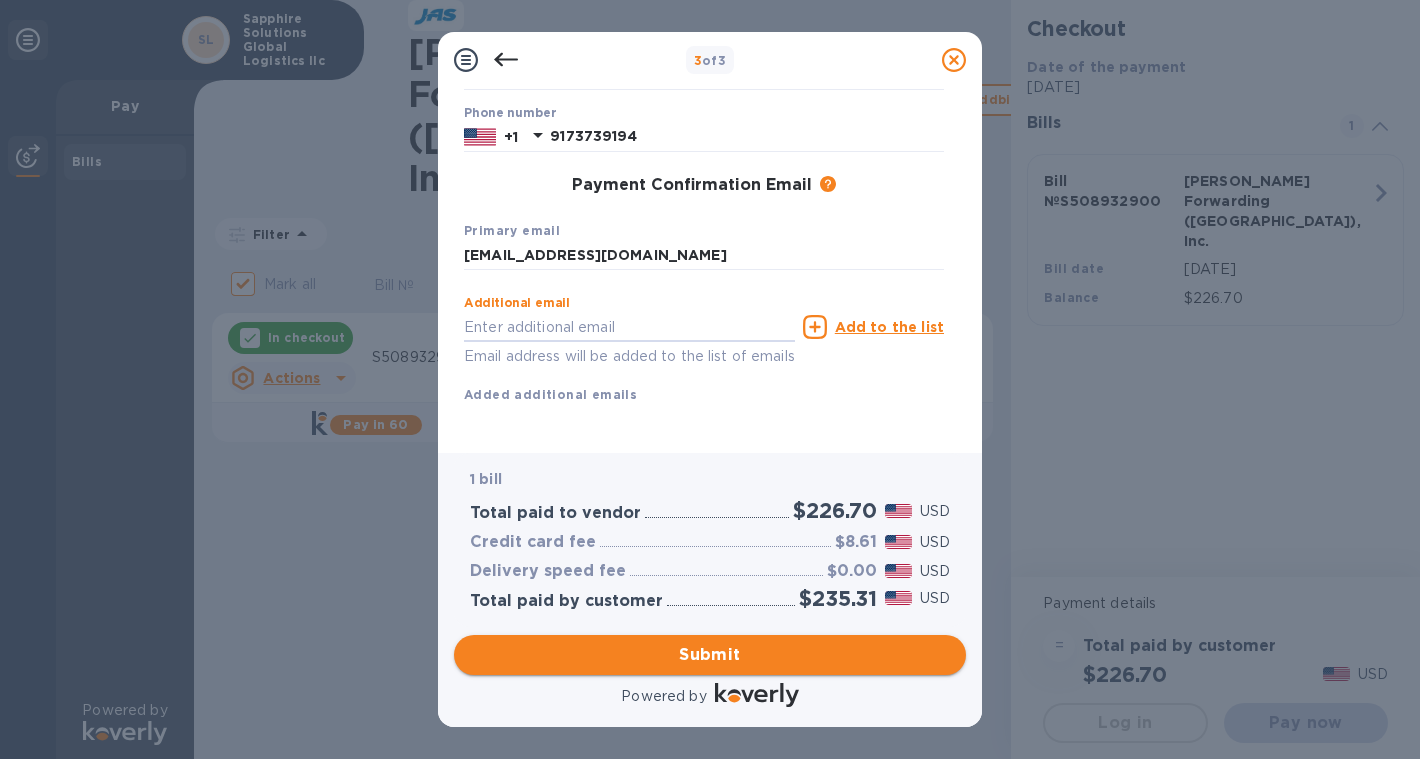 type 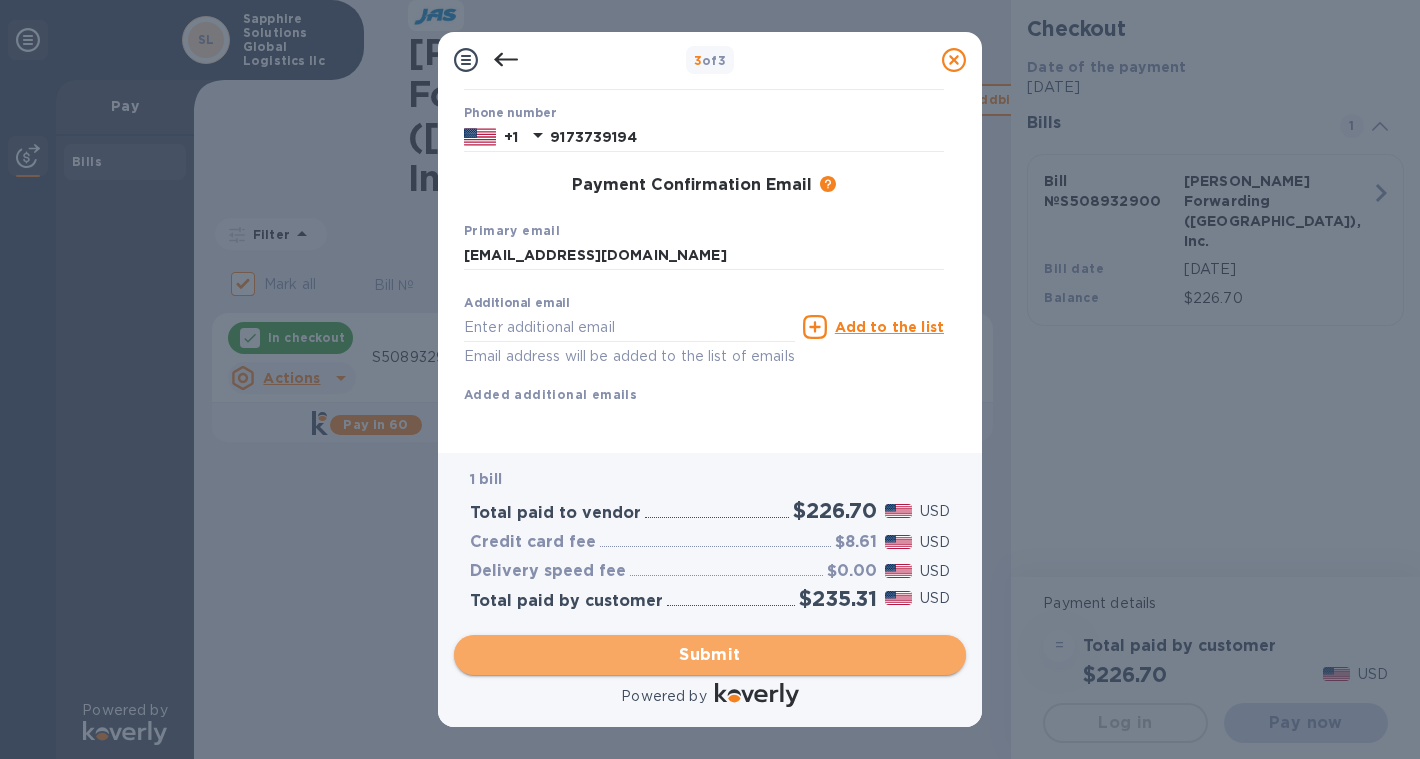 click on "Submit" at bounding box center (710, 655) 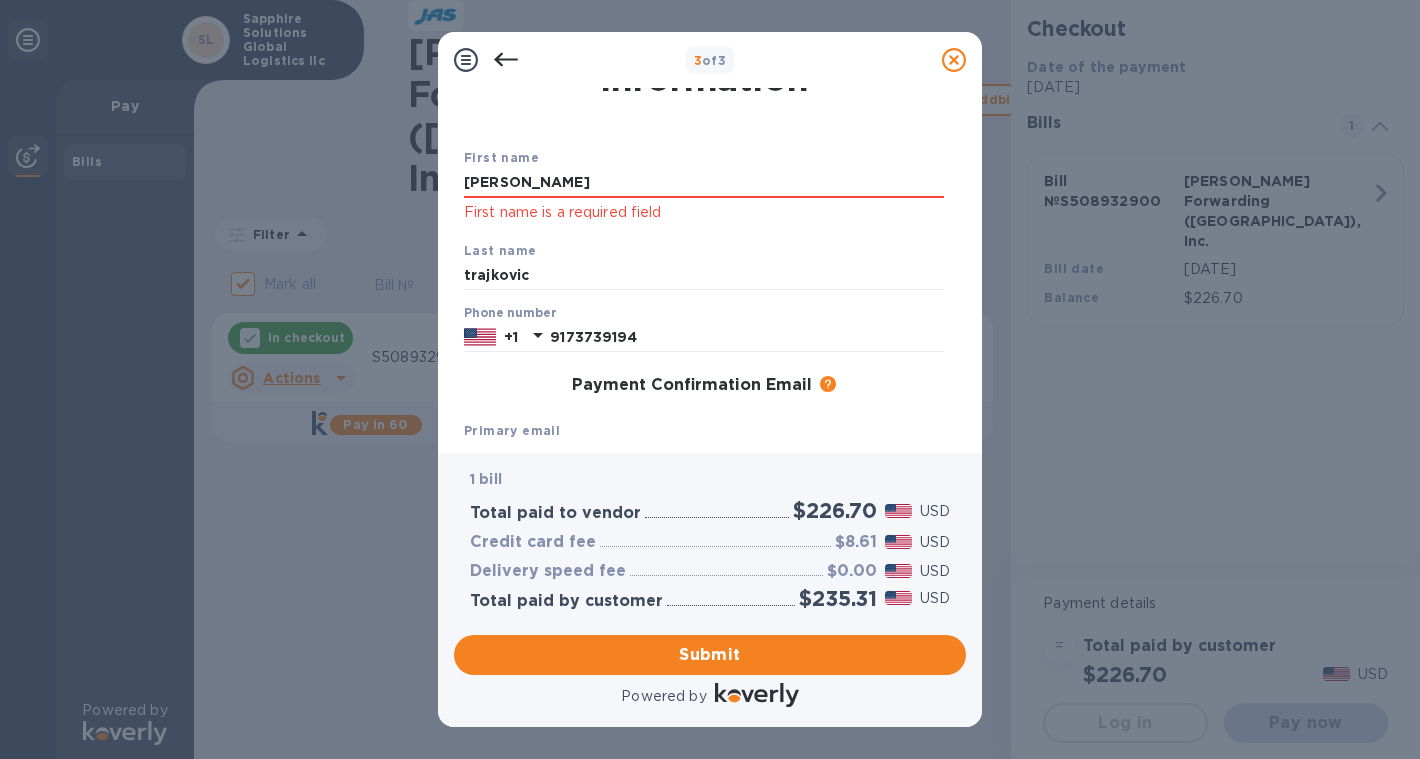 scroll, scrollTop: 63, scrollLeft: 0, axis: vertical 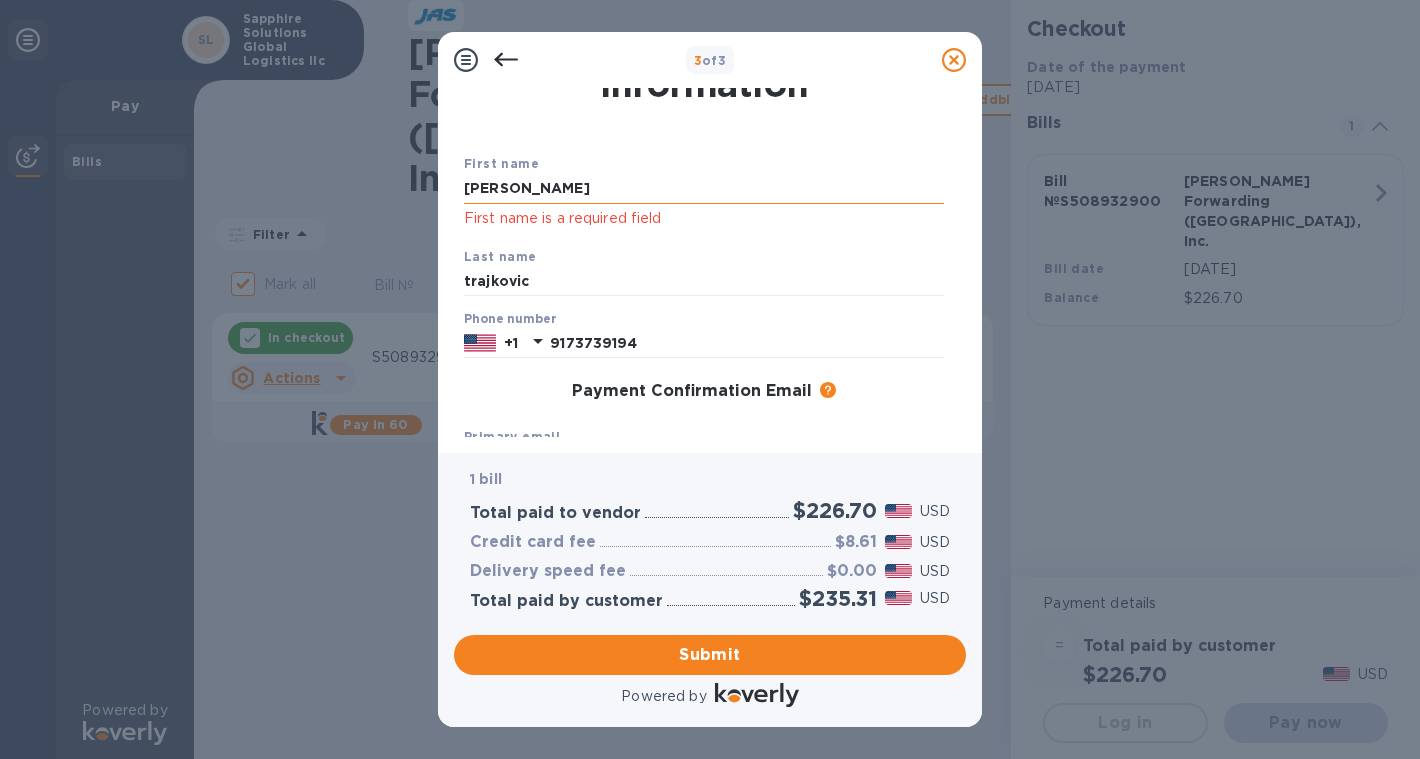 click on "[PERSON_NAME]" at bounding box center [704, 189] 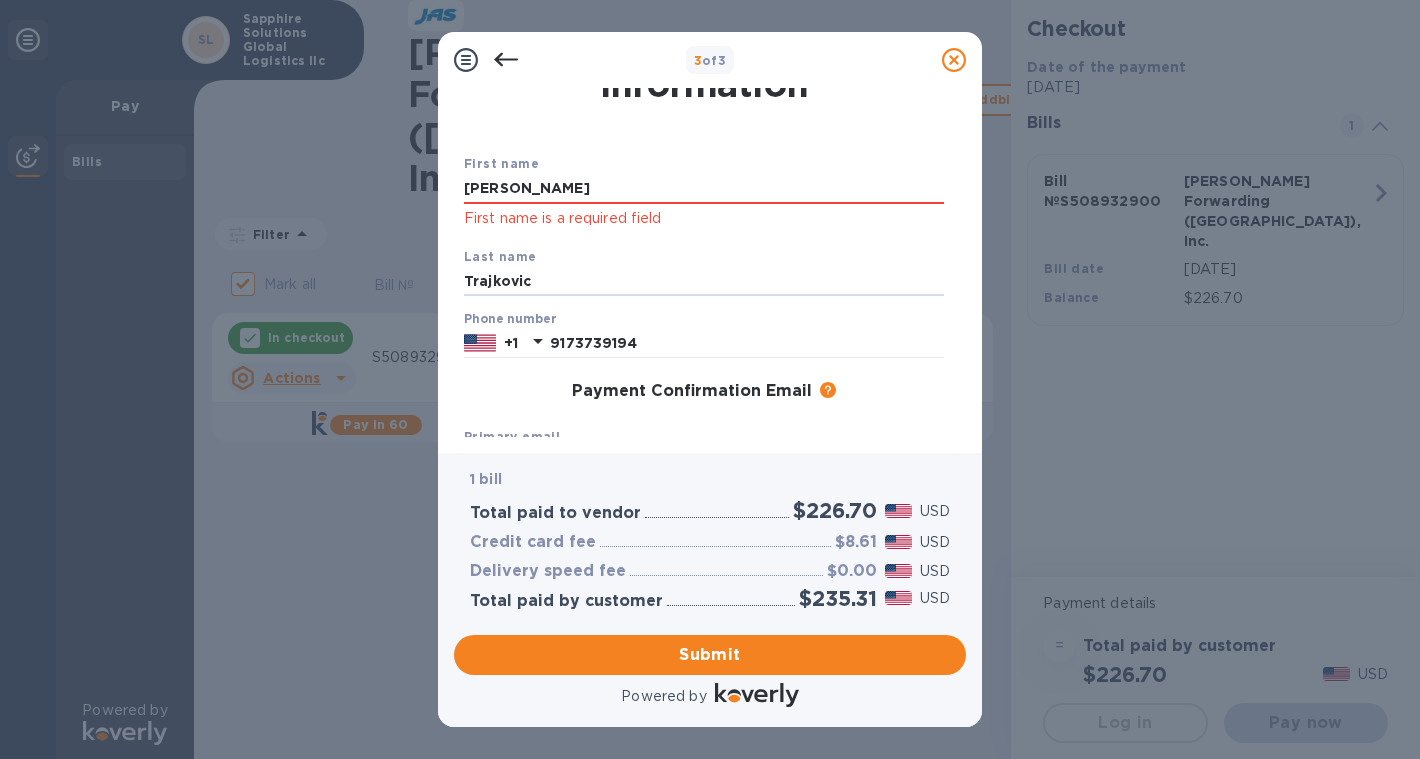 type on "Trajkovic" 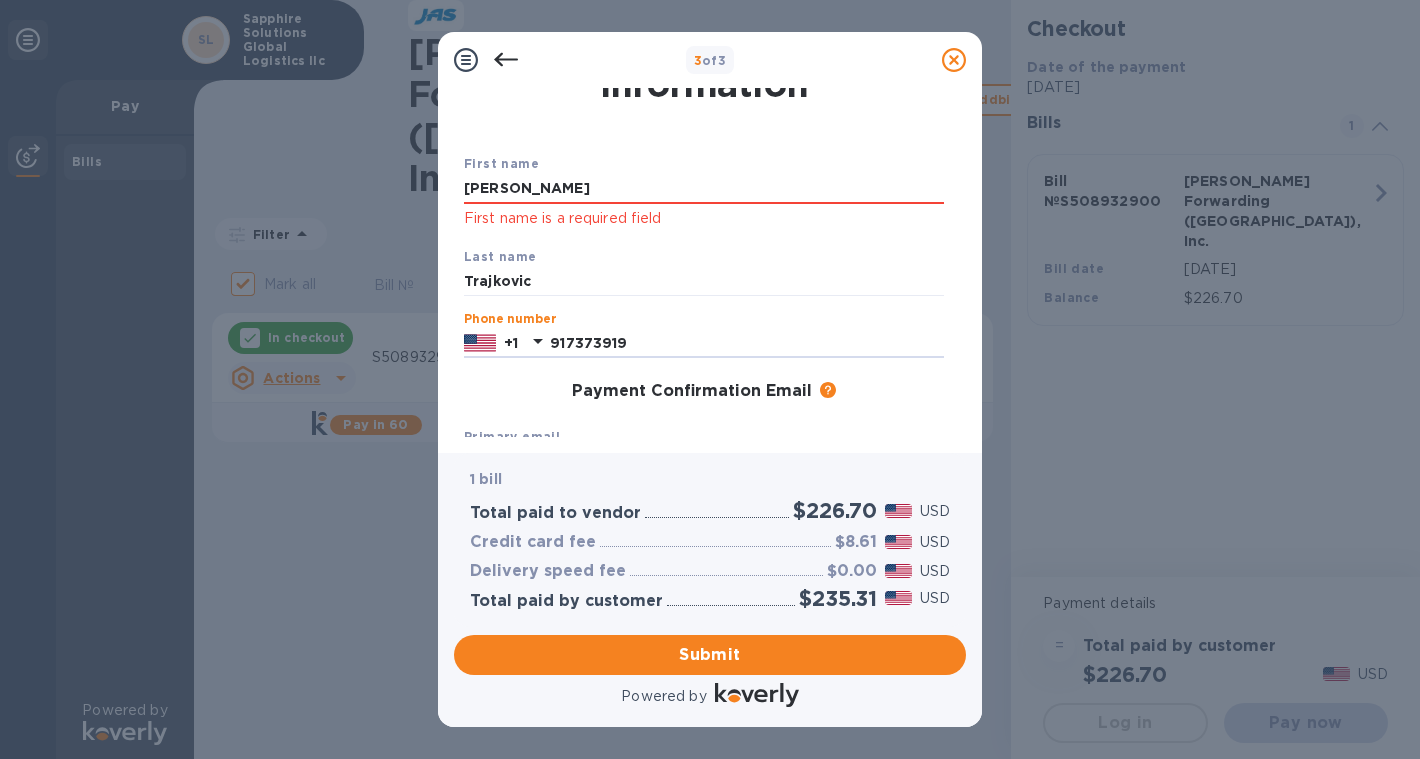 type on "9173739194" 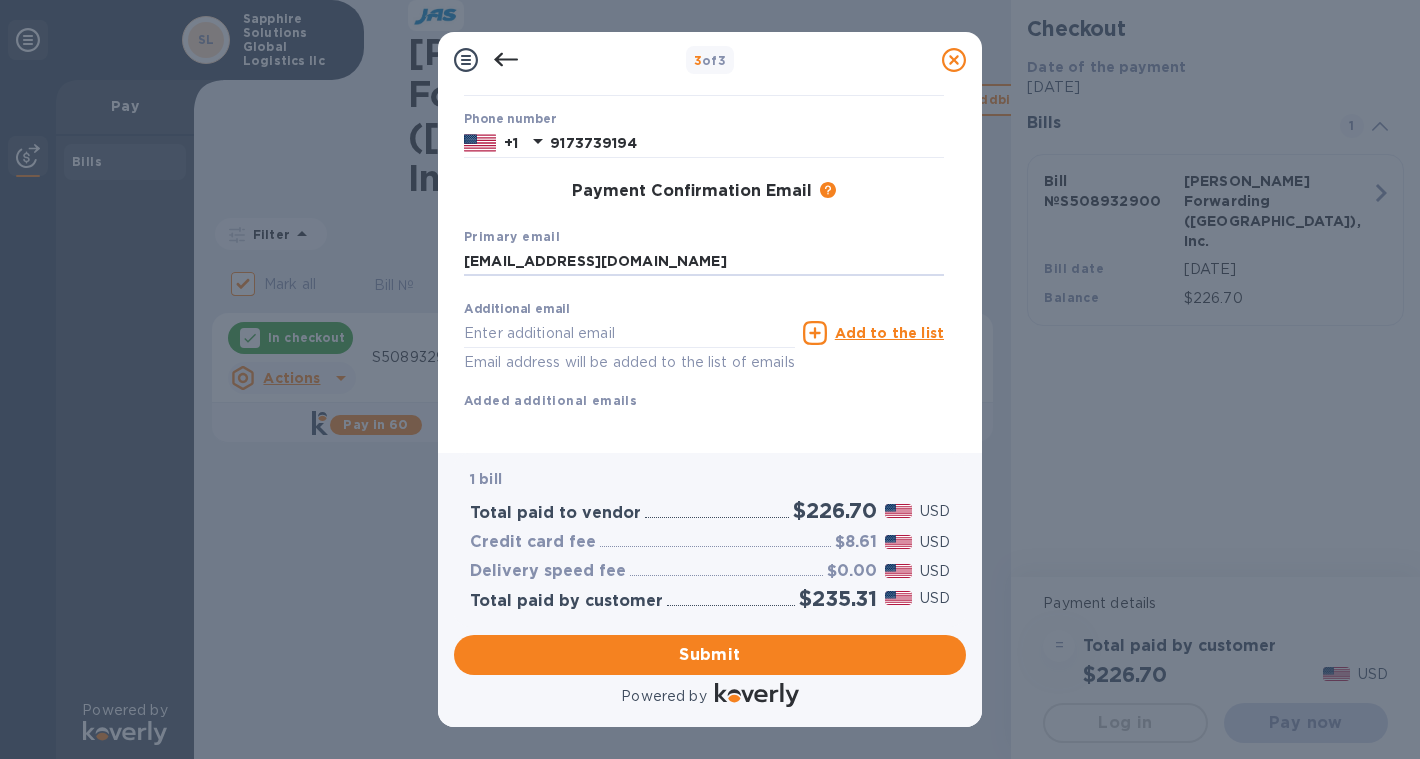 scroll, scrollTop: 294, scrollLeft: 0, axis: vertical 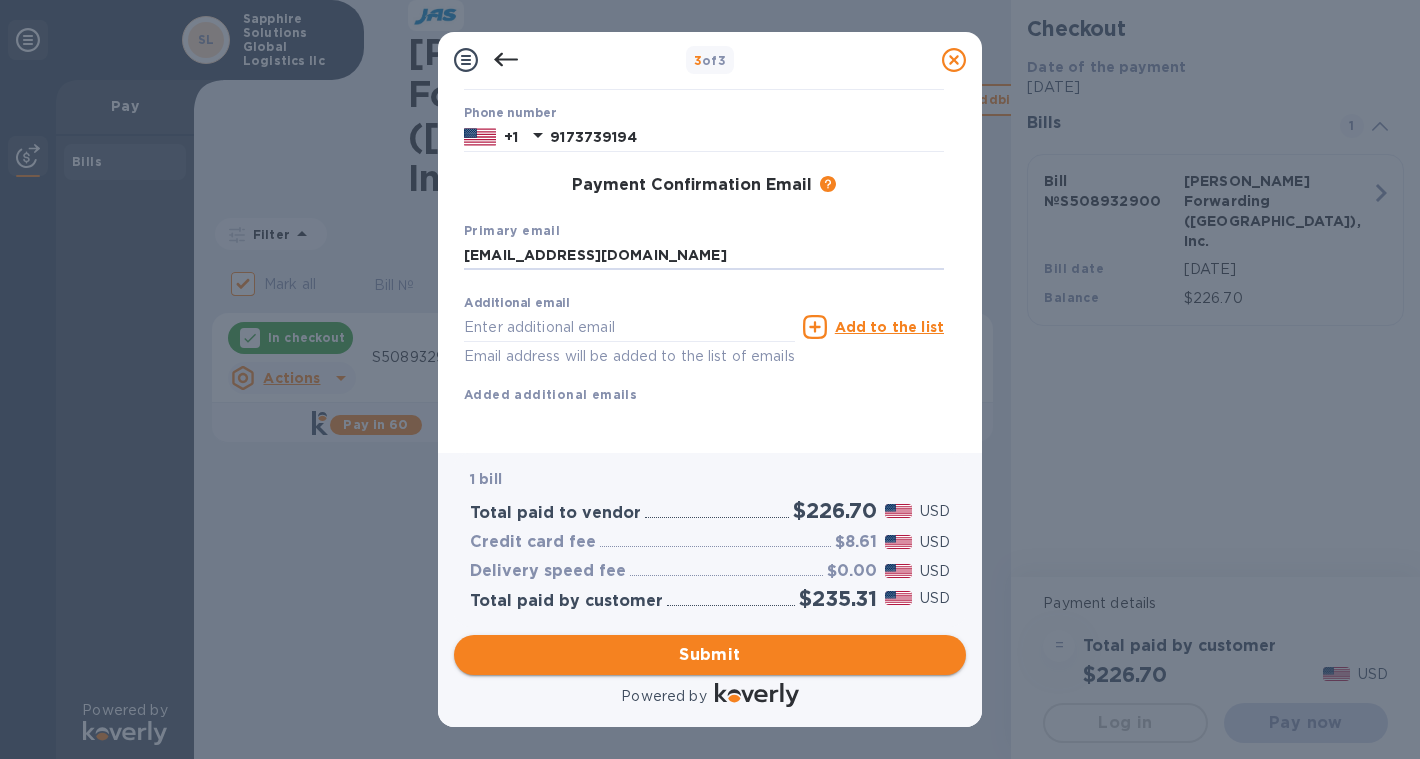 click on "Submit" at bounding box center (710, 655) 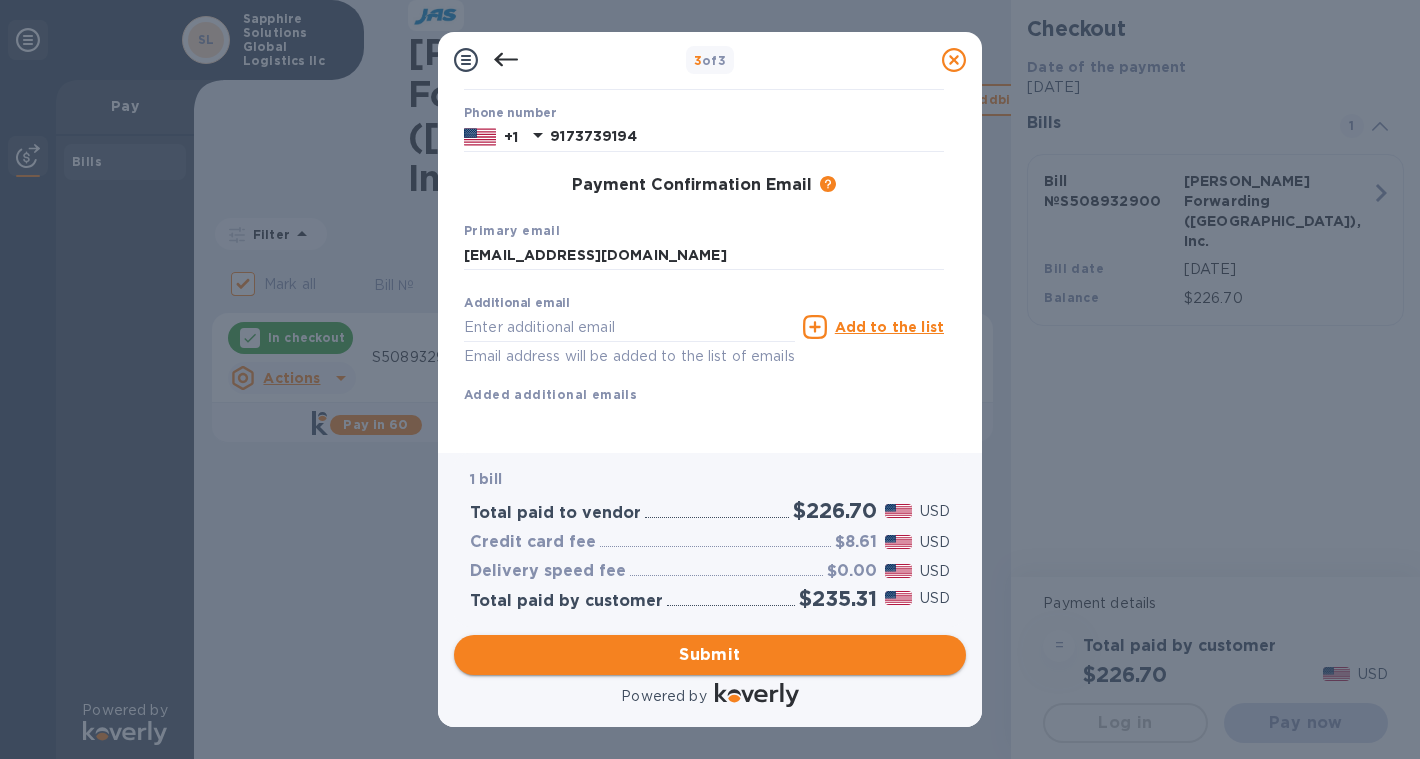 scroll, scrollTop: 267, scrollLeft: 0, axis: vertical 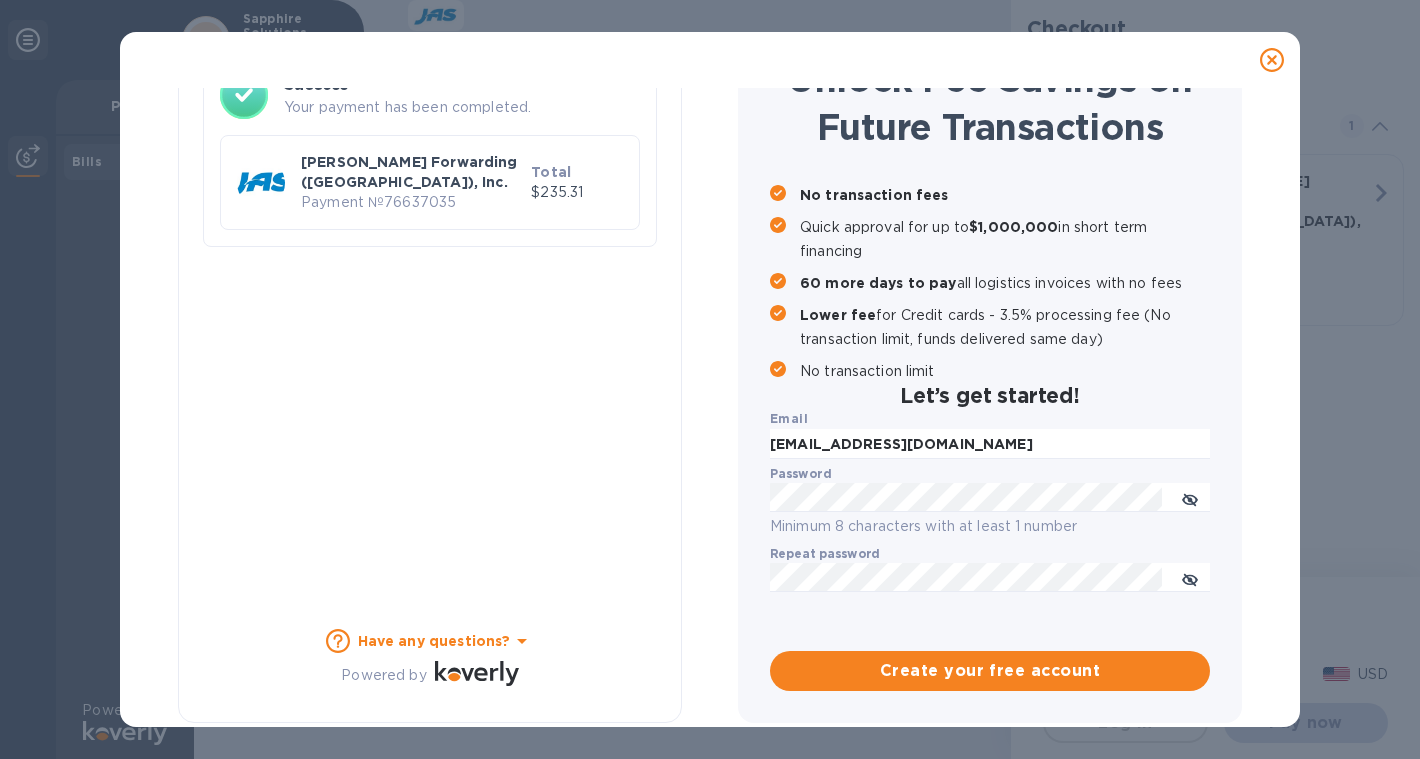 checkbox on "false" 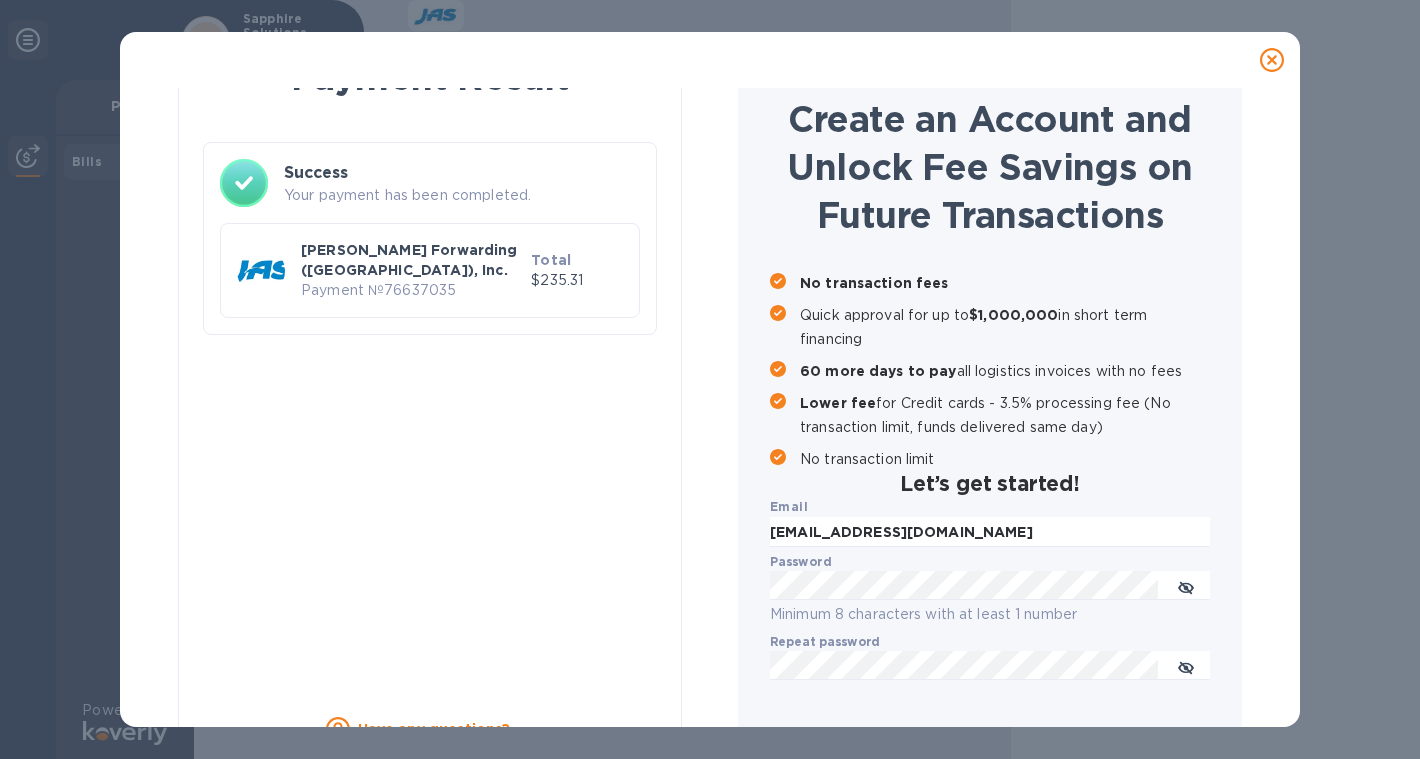 scroll, scrollTop: 0, scrollLeft: 0, axis: both 